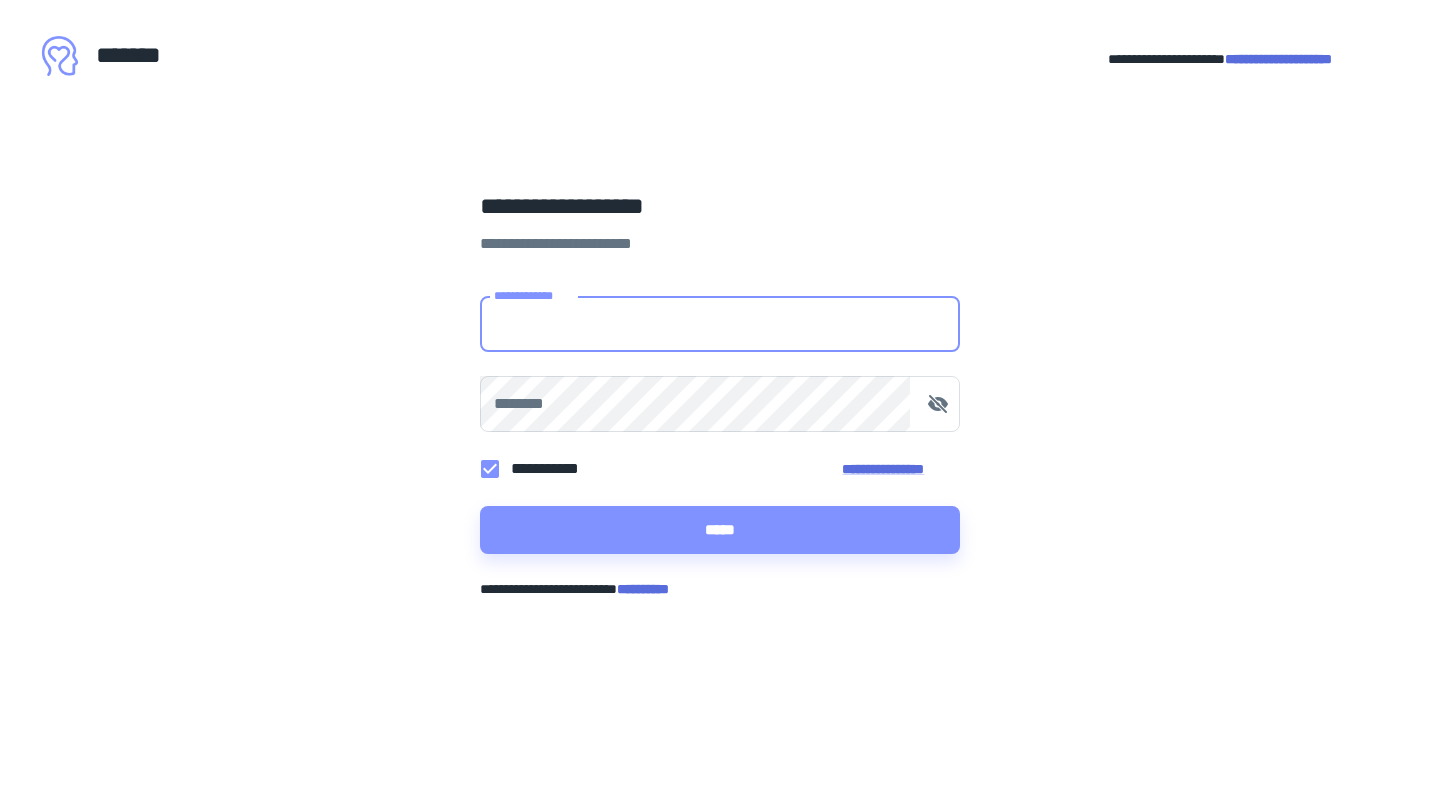 scroll, scrollTop: 0, scrollLeft: 0, axis: both 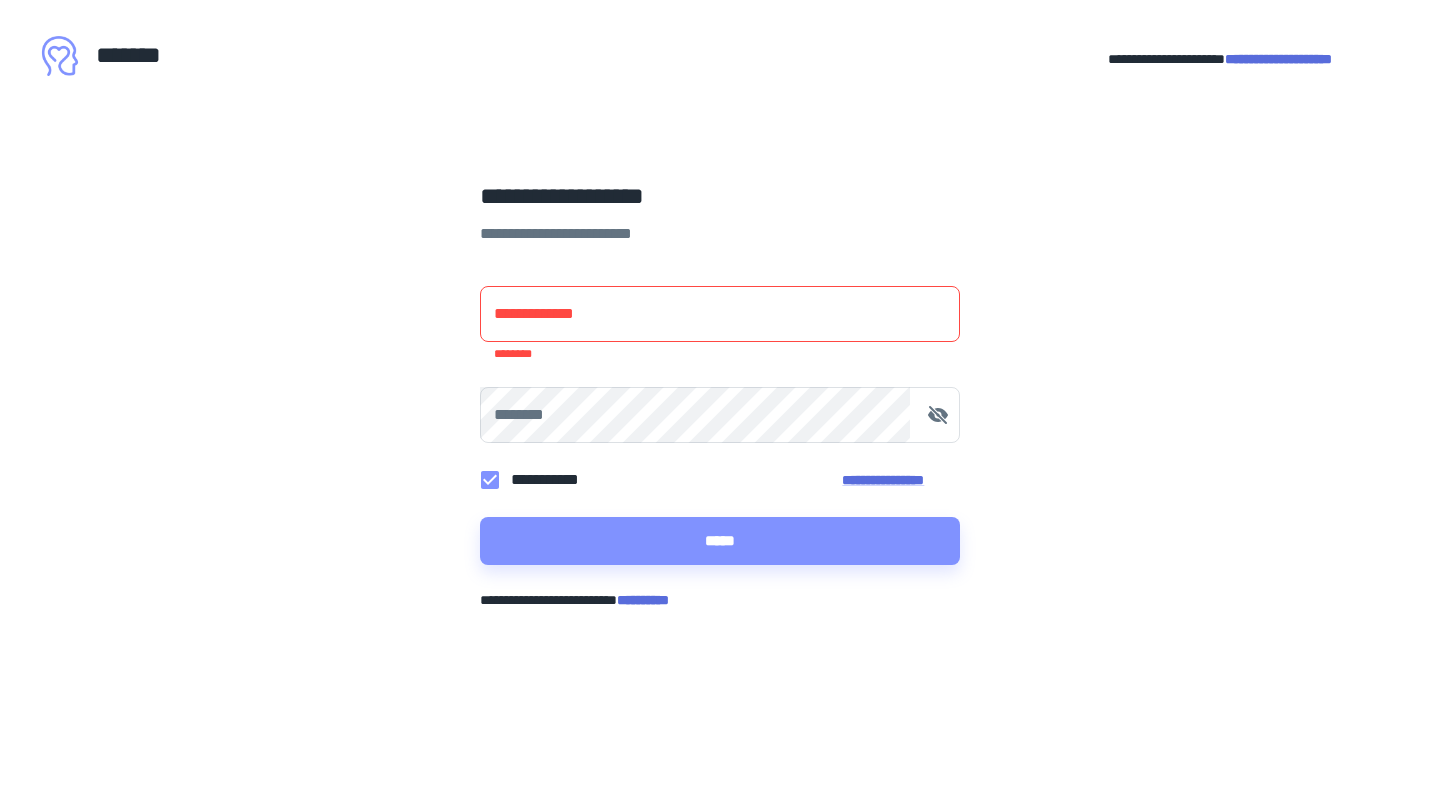 click on "**********" at bounding box center [1278, 59] 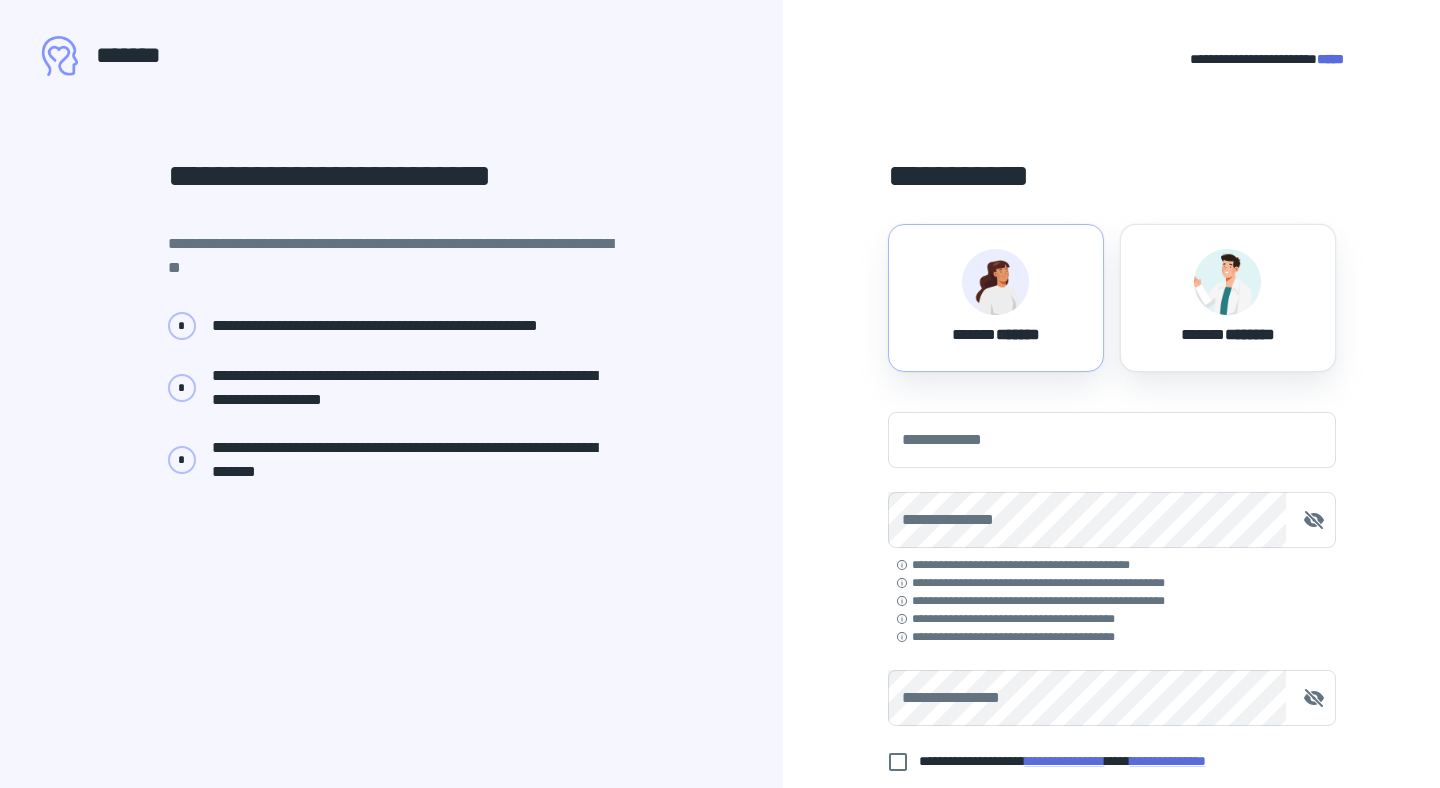 click at bounding box center [995, 282] 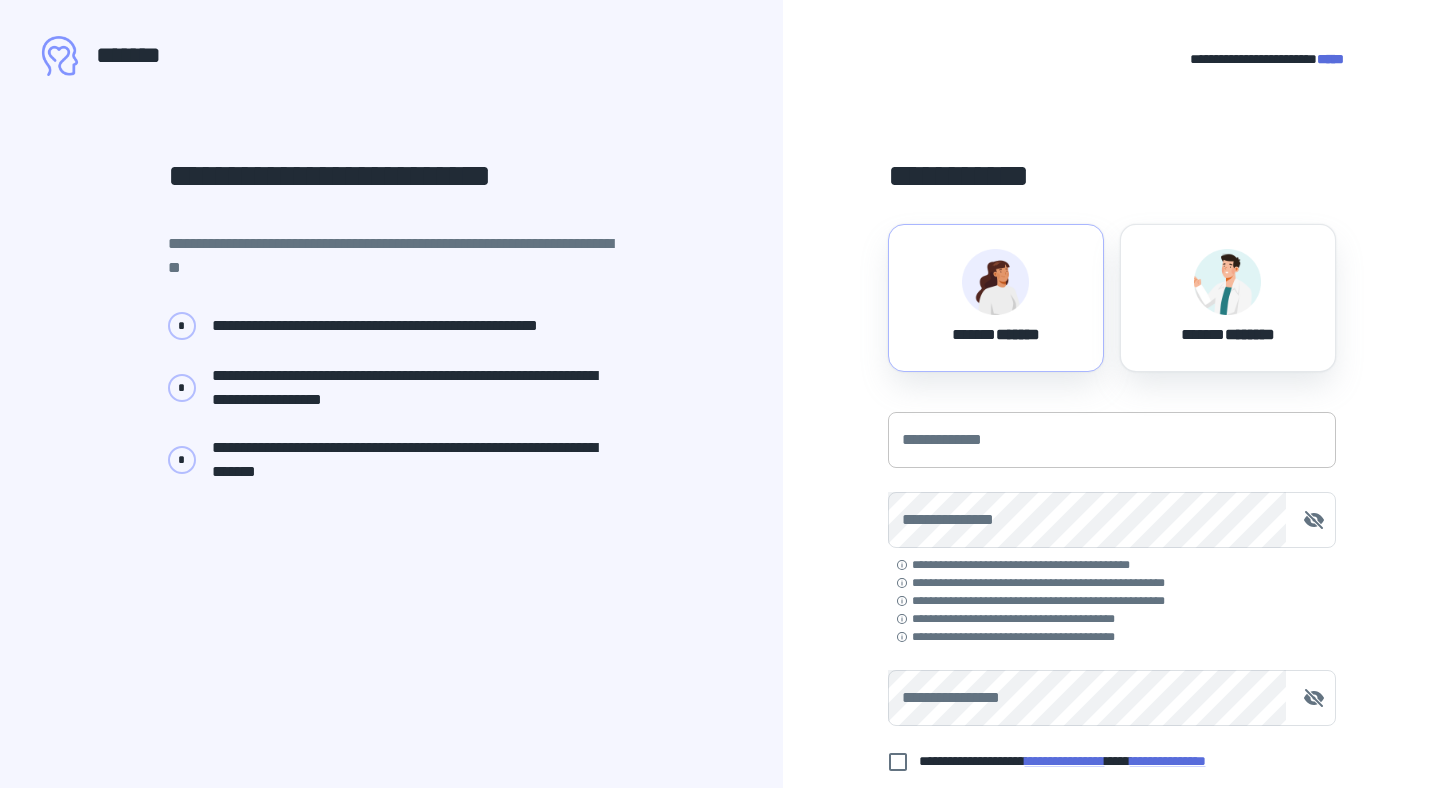 click on "**********" at bounding box center [1112, 440] 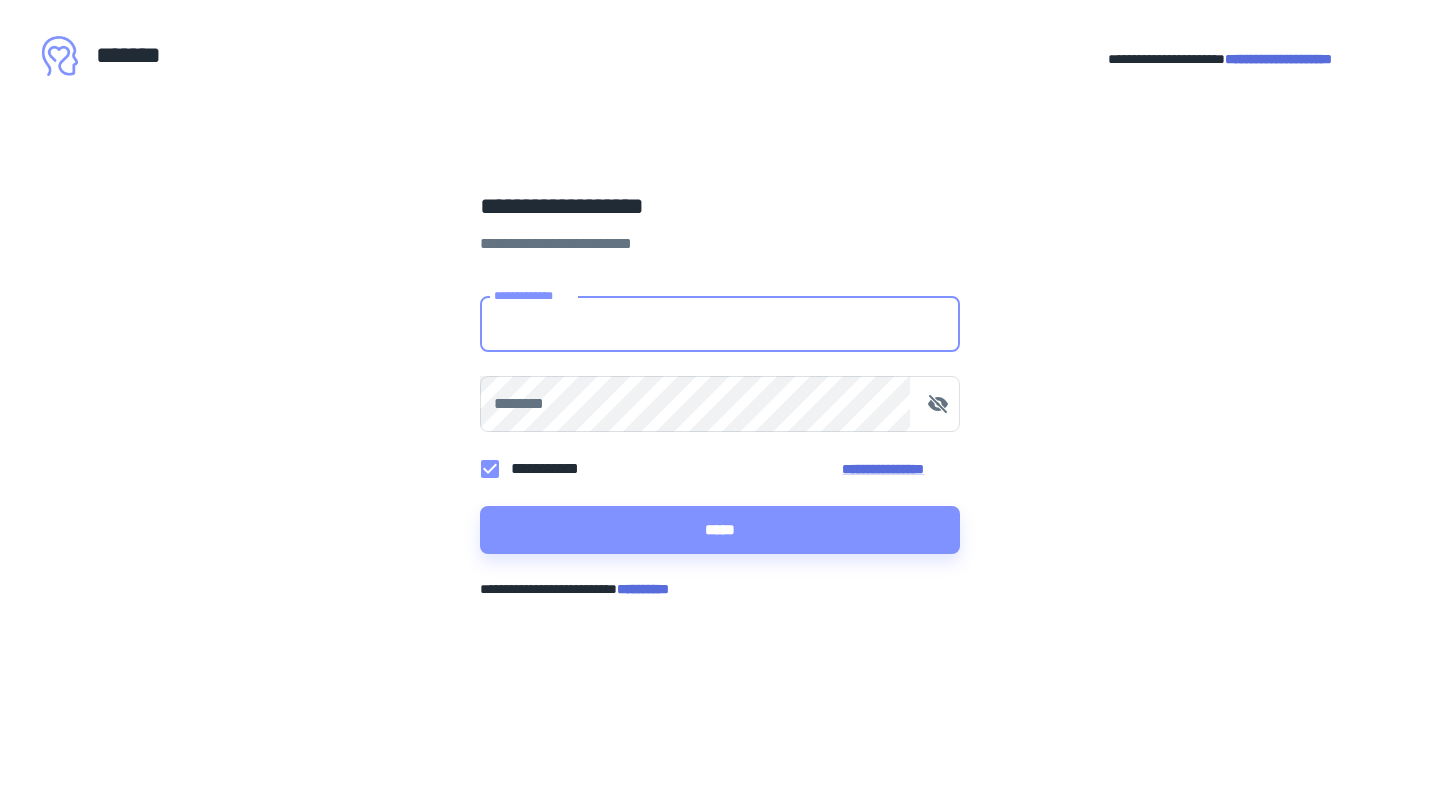 scroll, scrollTop: 0, scrollLeft: 0, axis: both 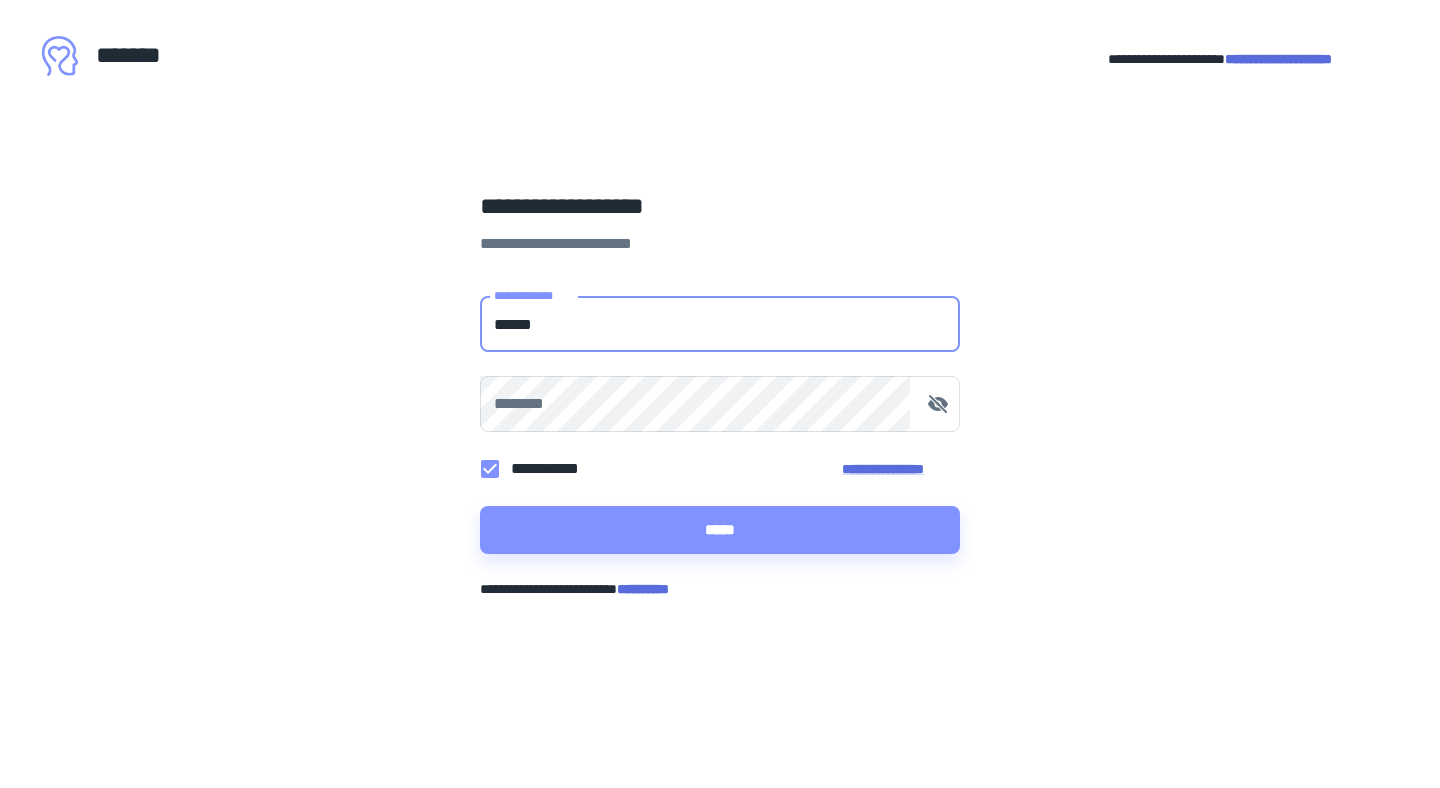 type on "**********" 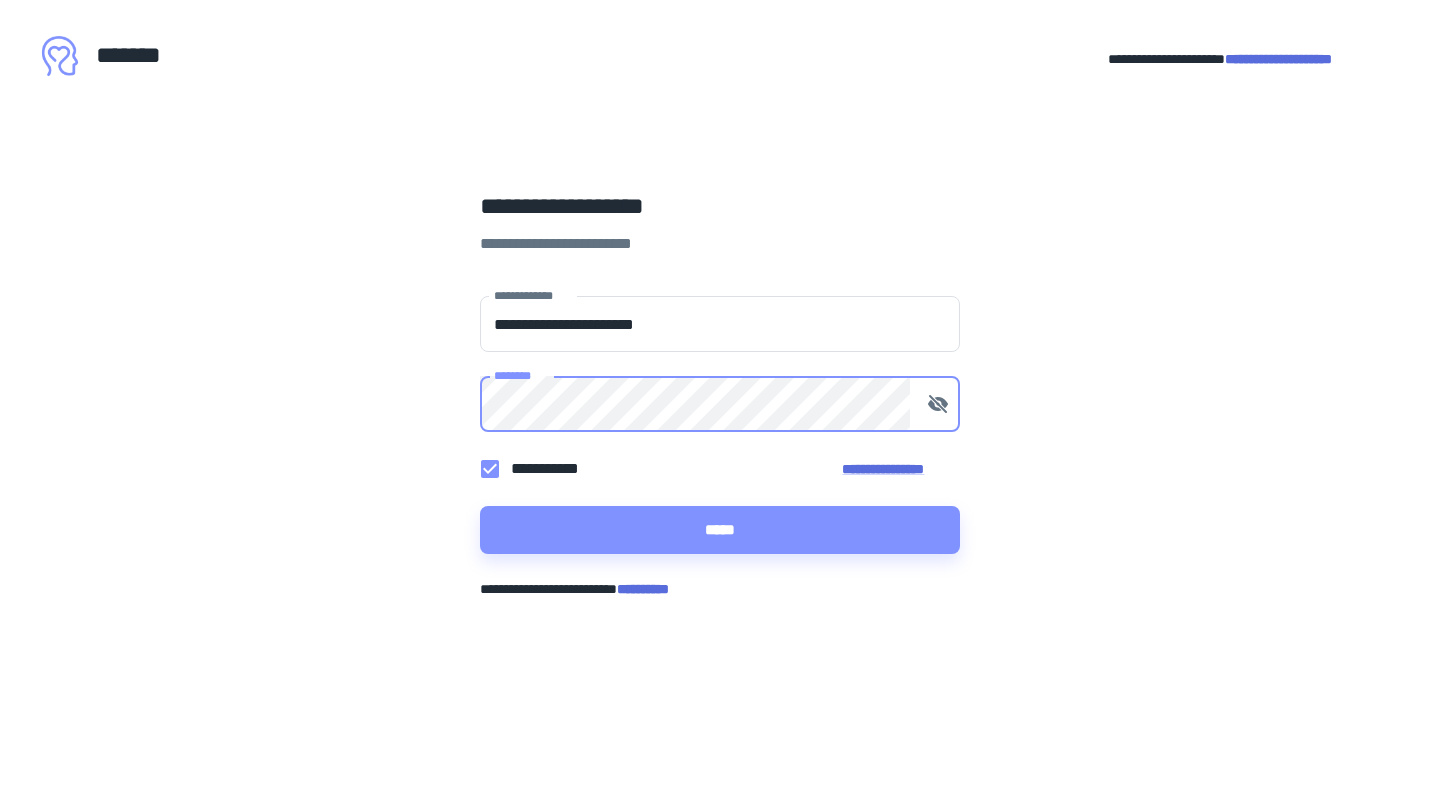 click on "*****" at bounding box center [720, 530] 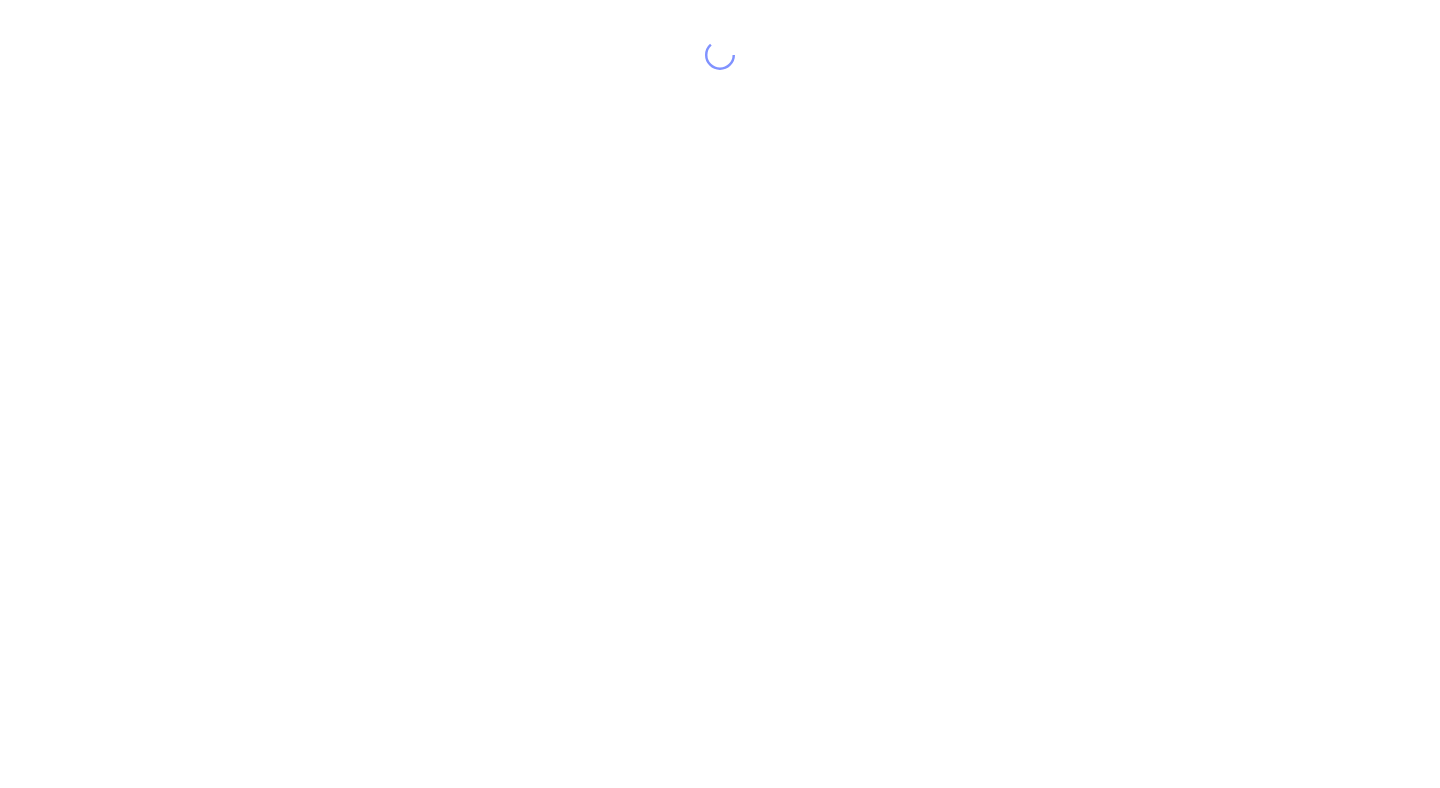 scroll, scrollTop: 0, scrollLeft: 0, axis: both 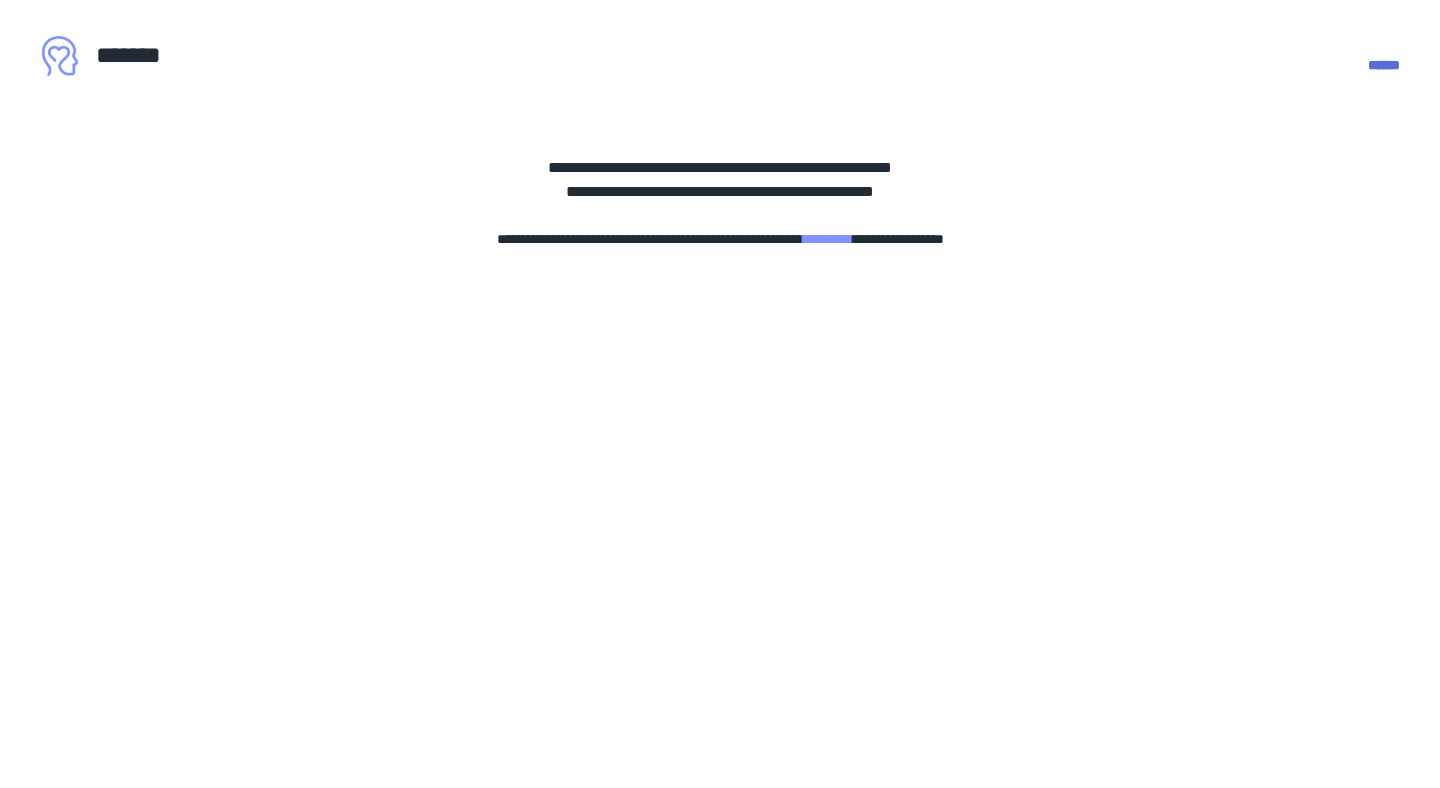 click on "**********" at bounding box center (828, 239) 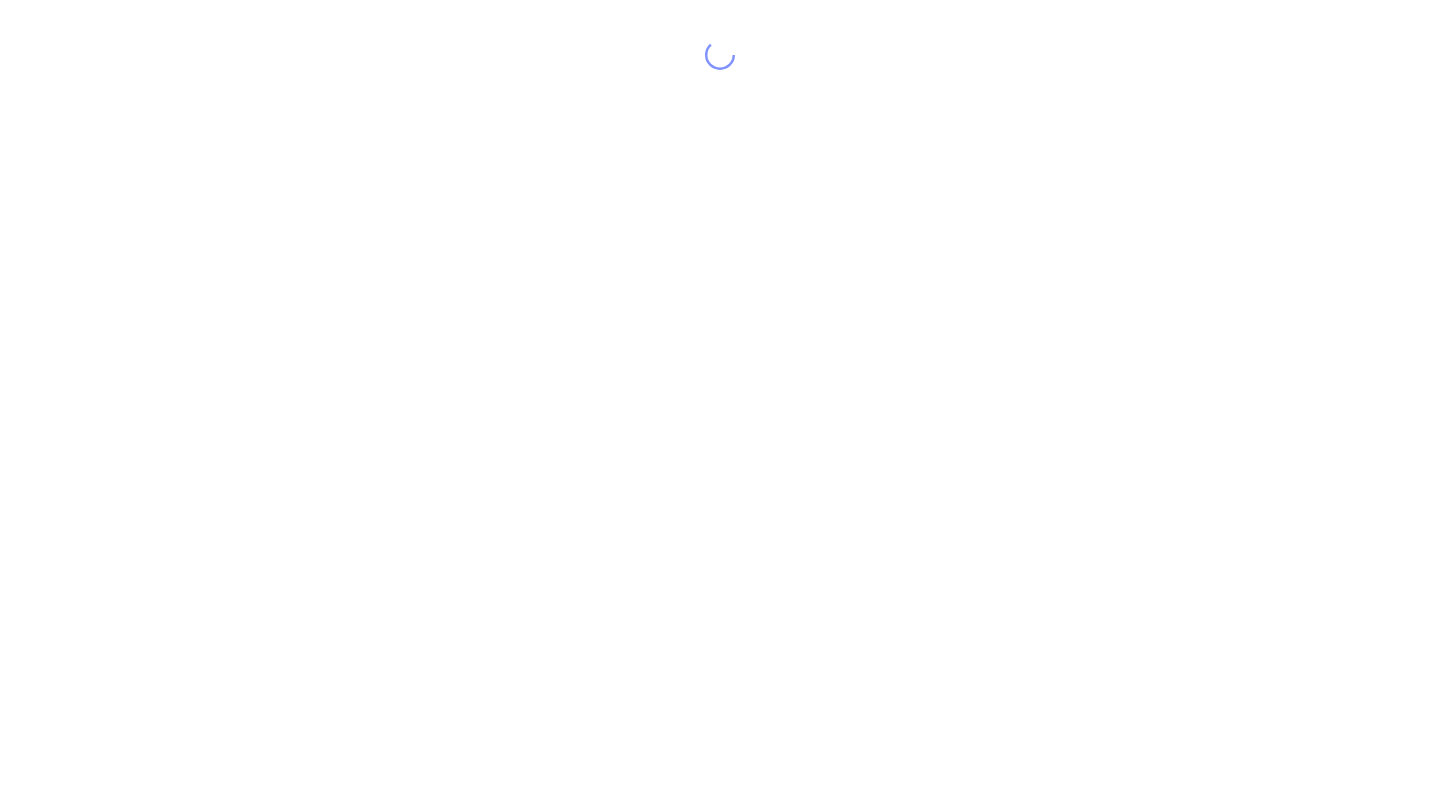 scroll, scrollTop: 0, scrollLeft: 0, axis: both 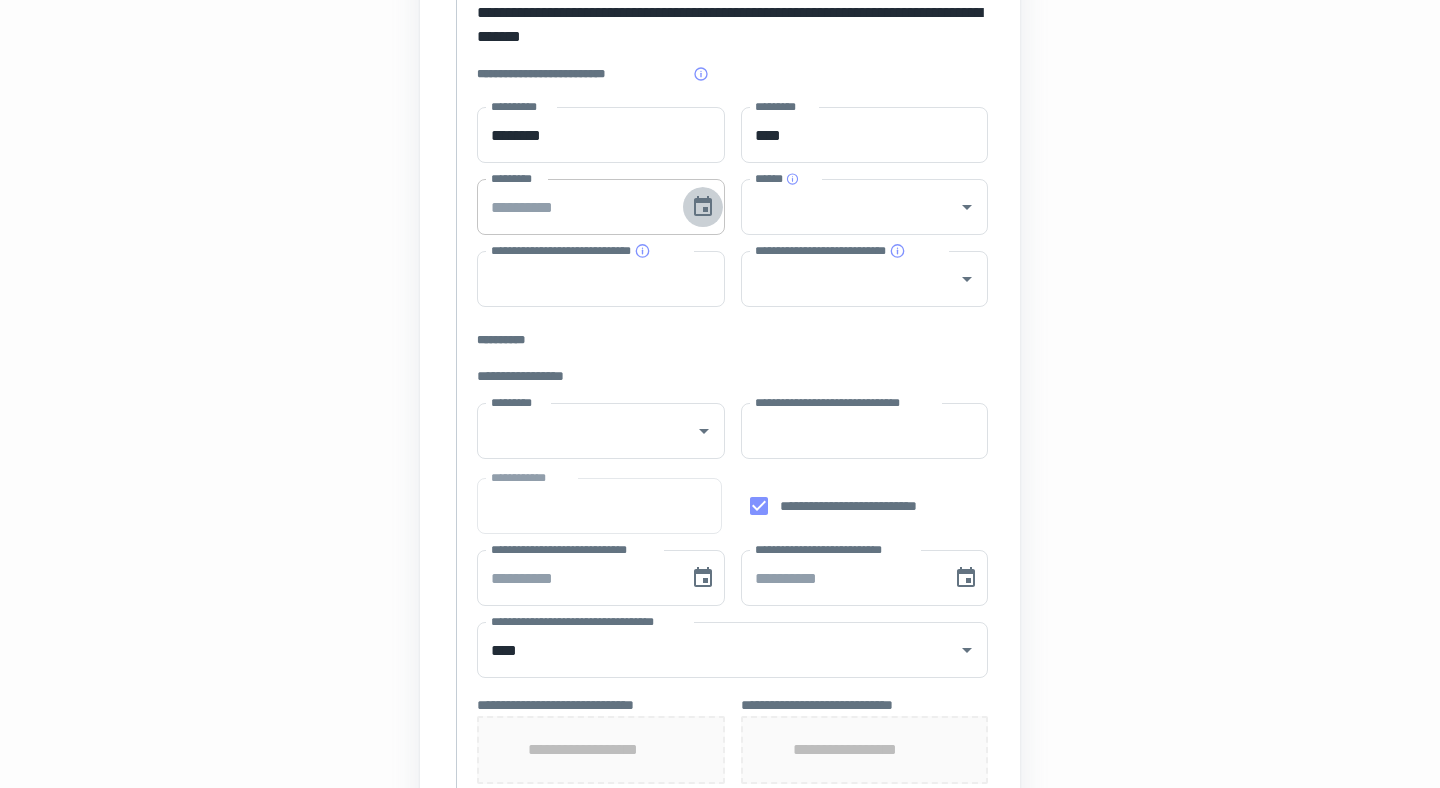 click 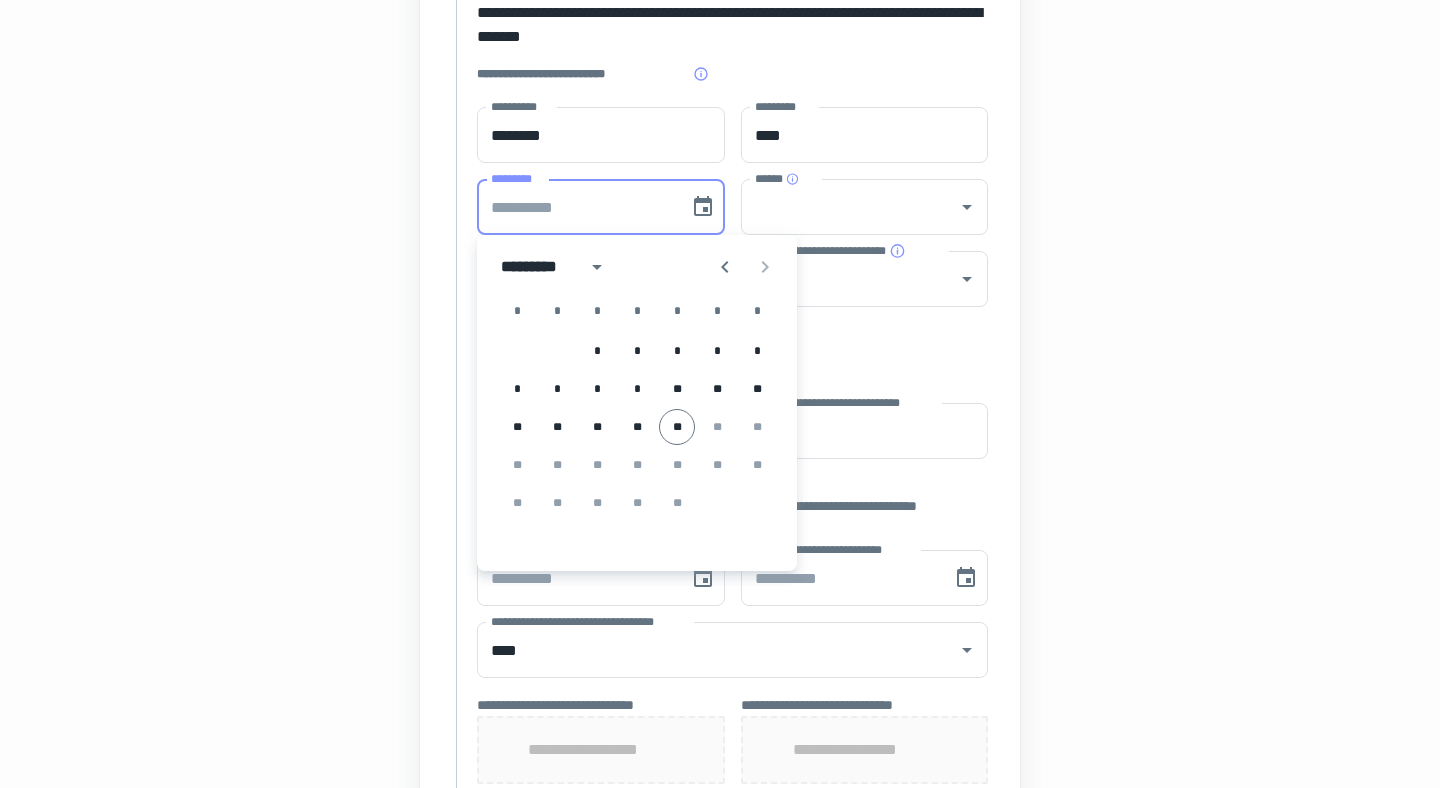 type on "**********" 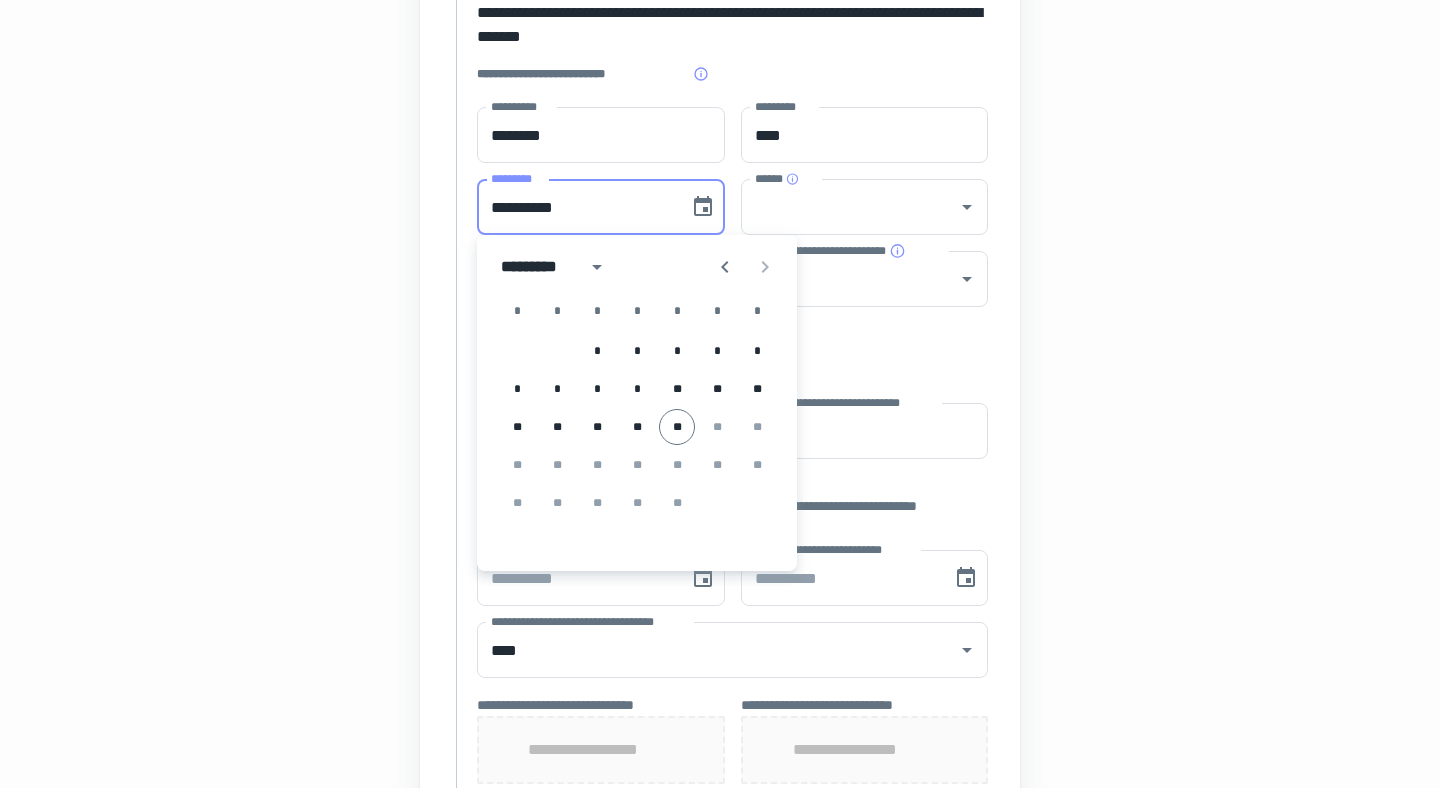 click on "**********" at bounding box center [576, 207] 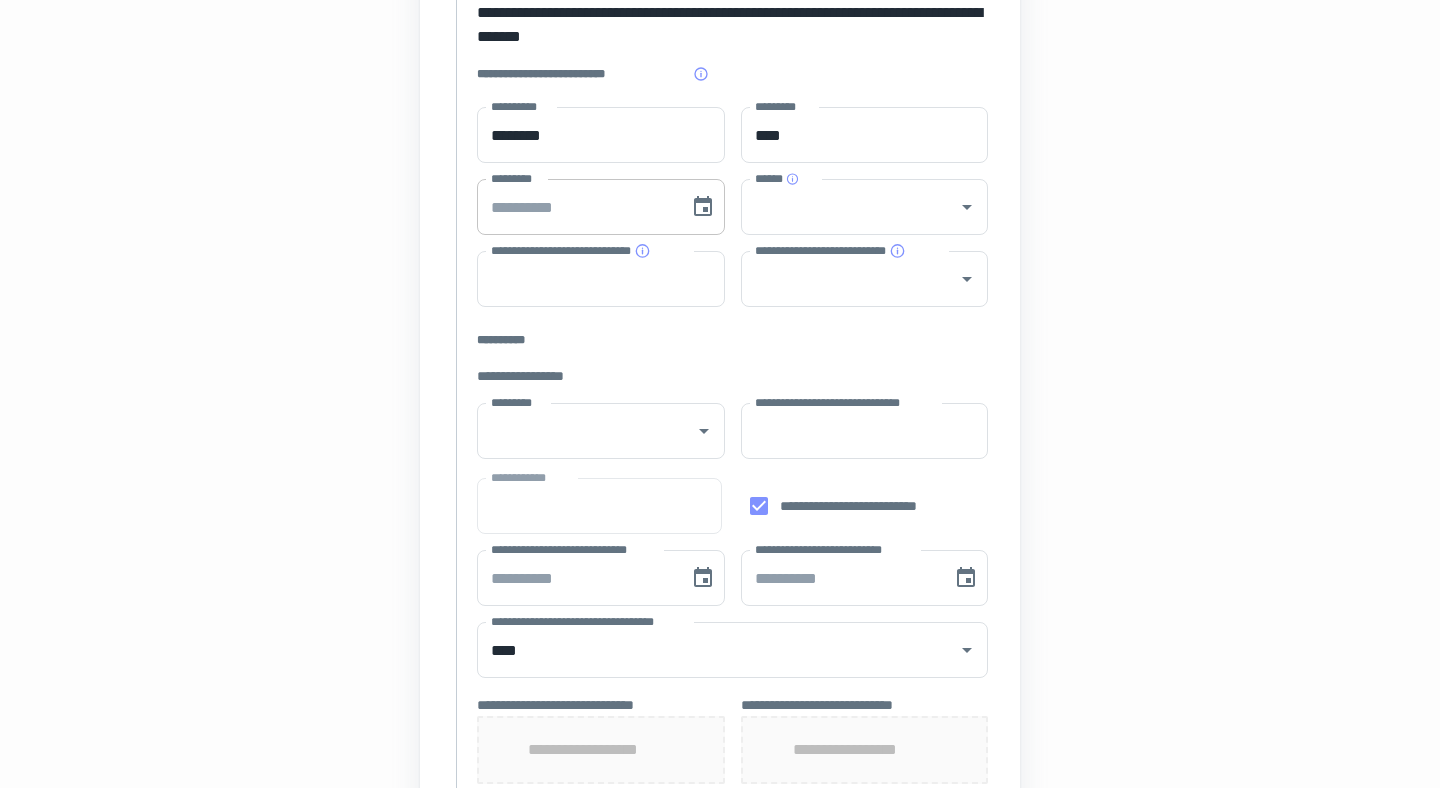 type 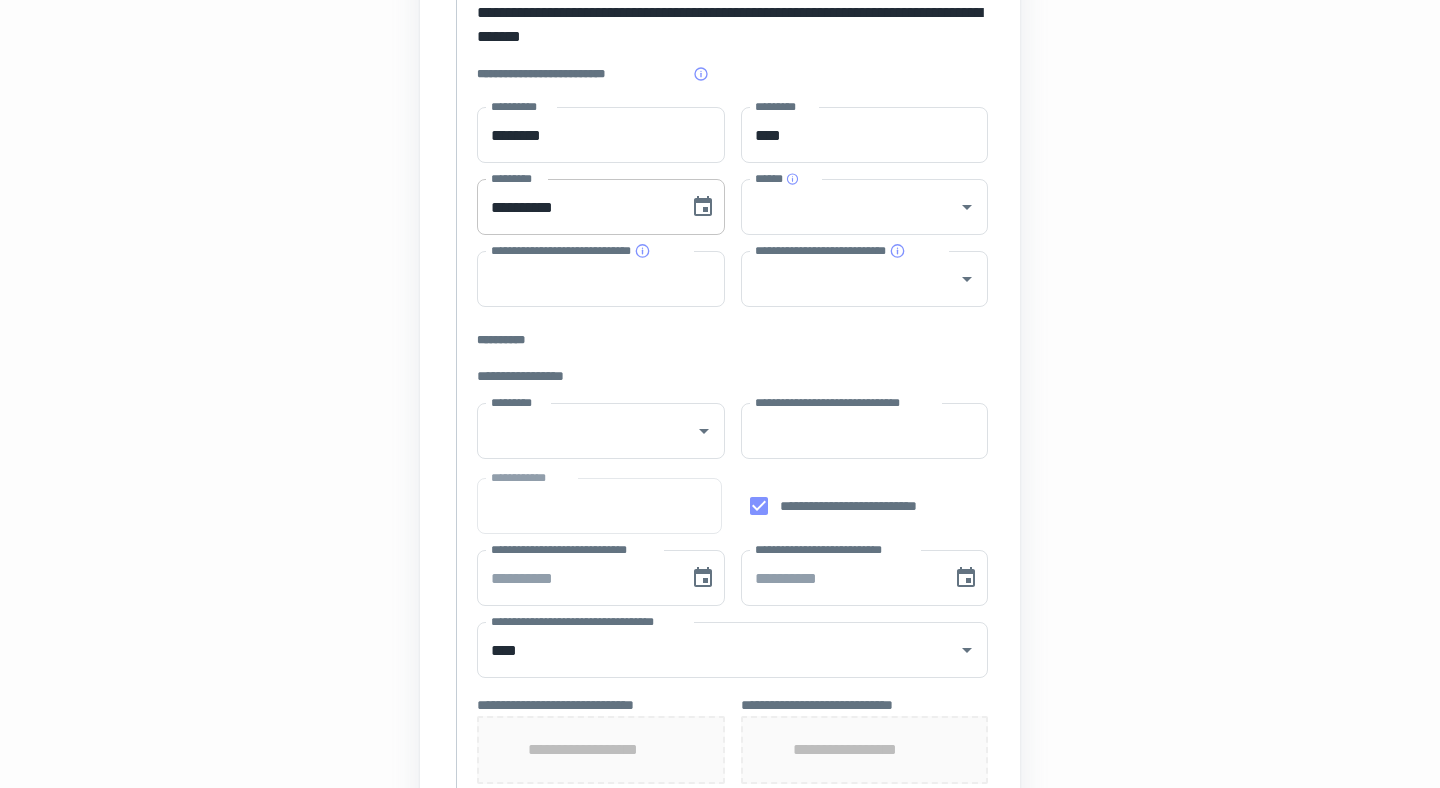 click on "**********" at bounding box center (576, 207) 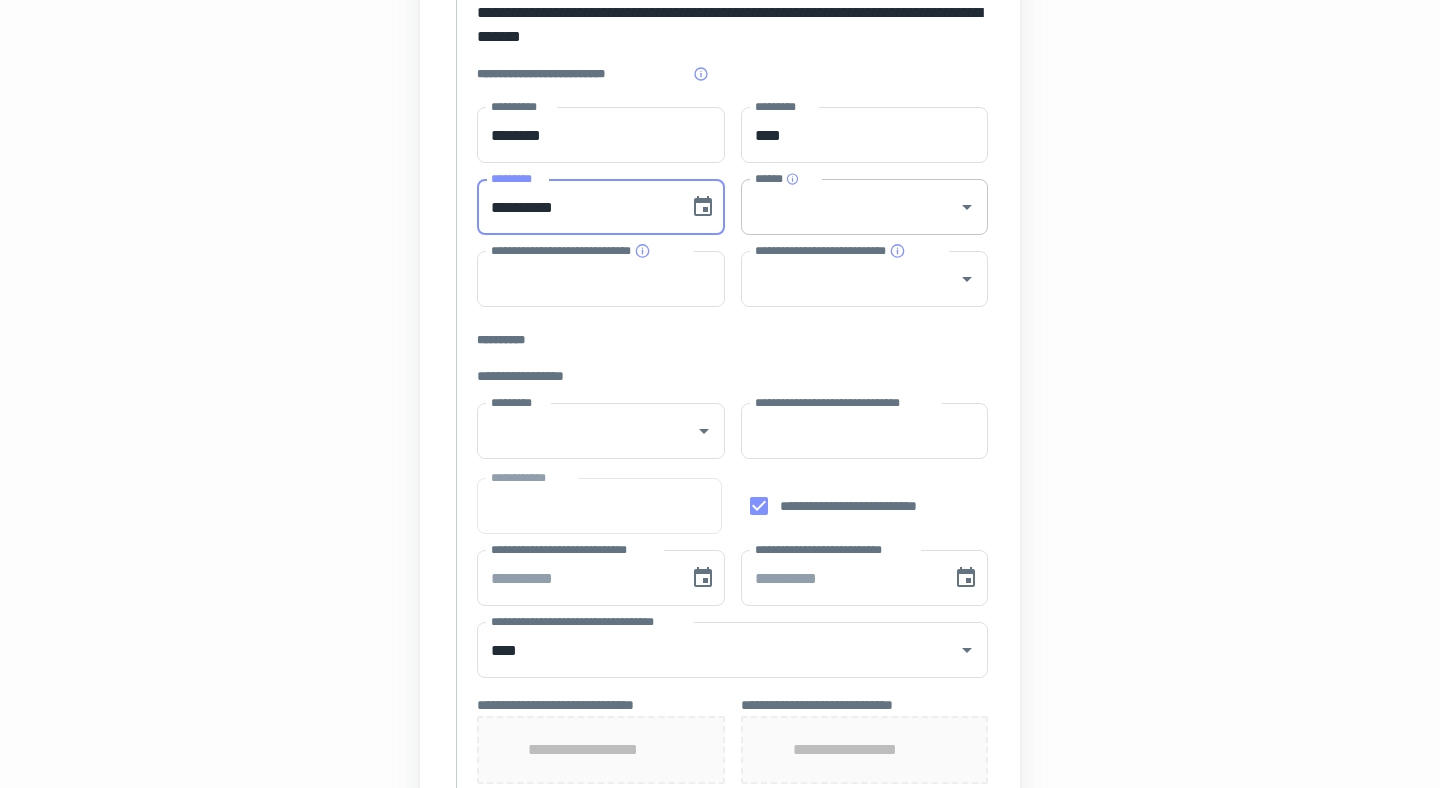 type on "**********" 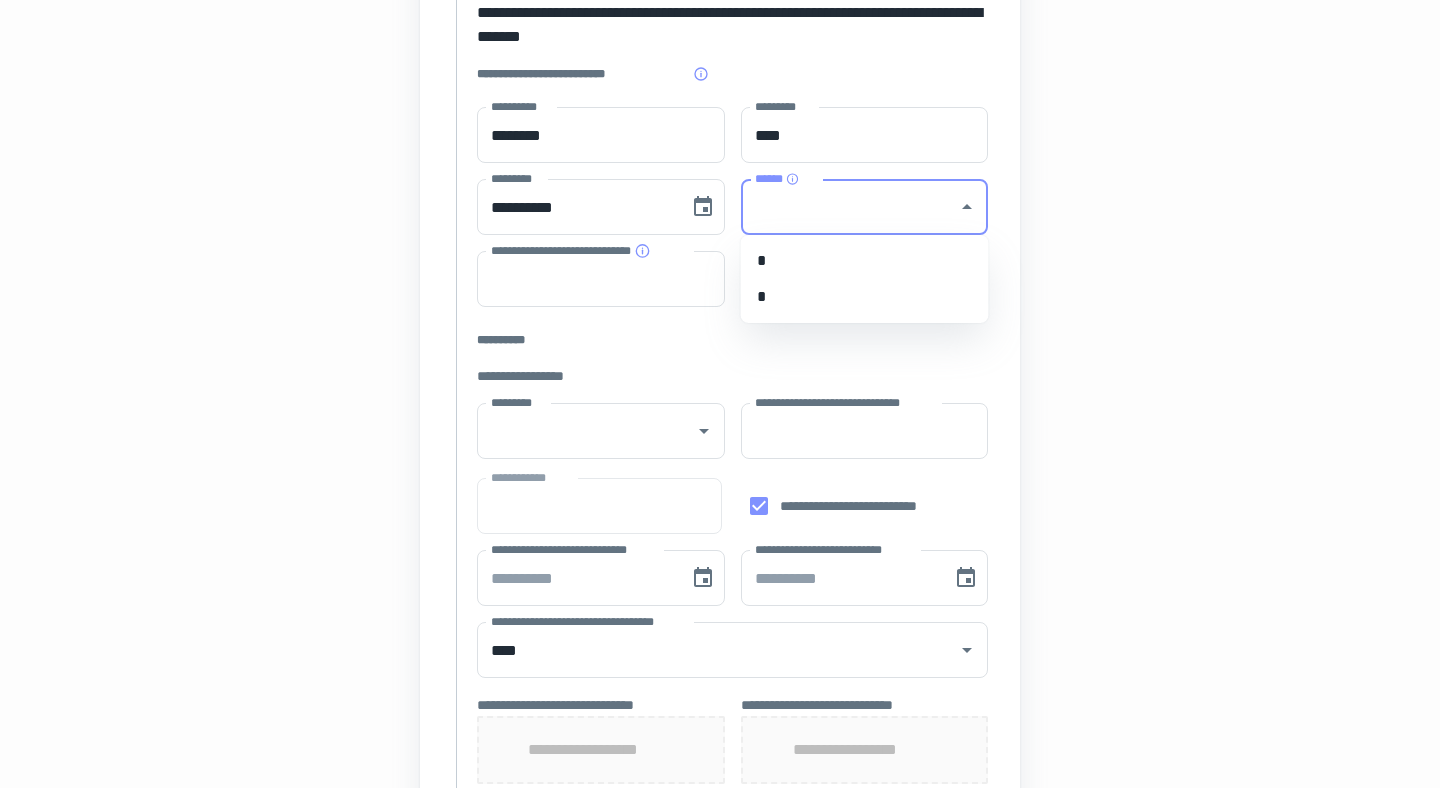 click on "*" at bounding box center [865, 297] 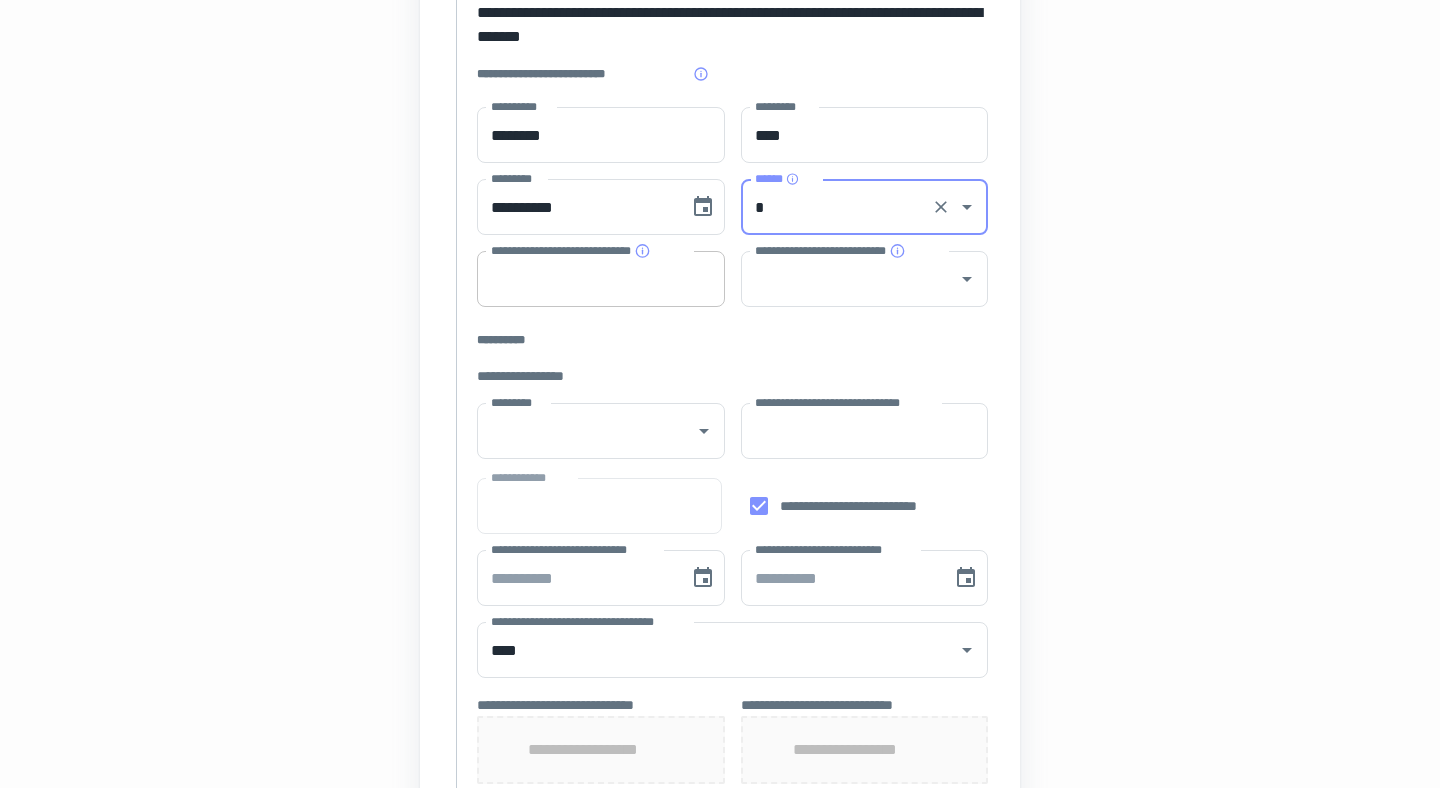 click on "**********" at bounding box center [601, 279] 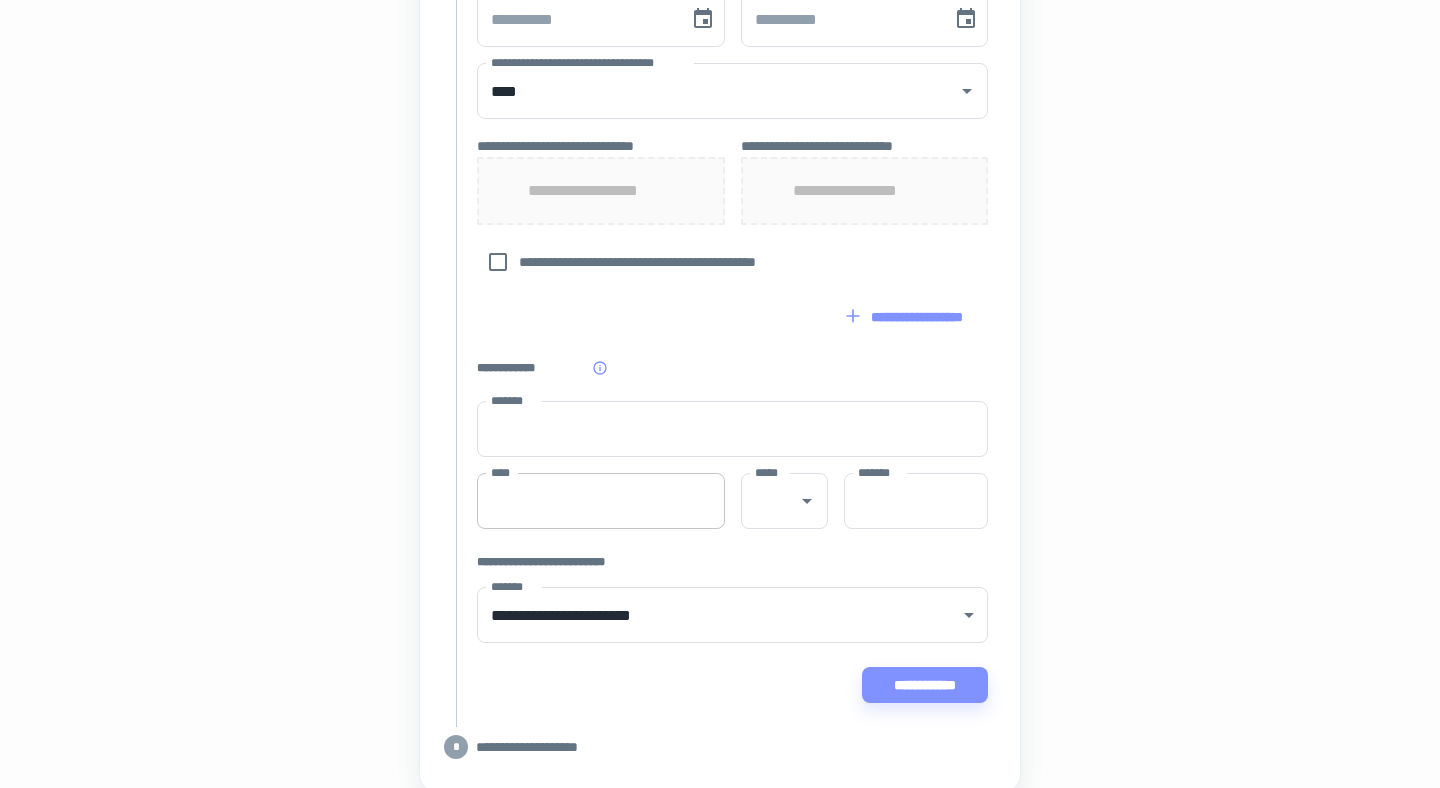 scroll, scrollTop: 863, scrollLeft: 0, axis: vertical 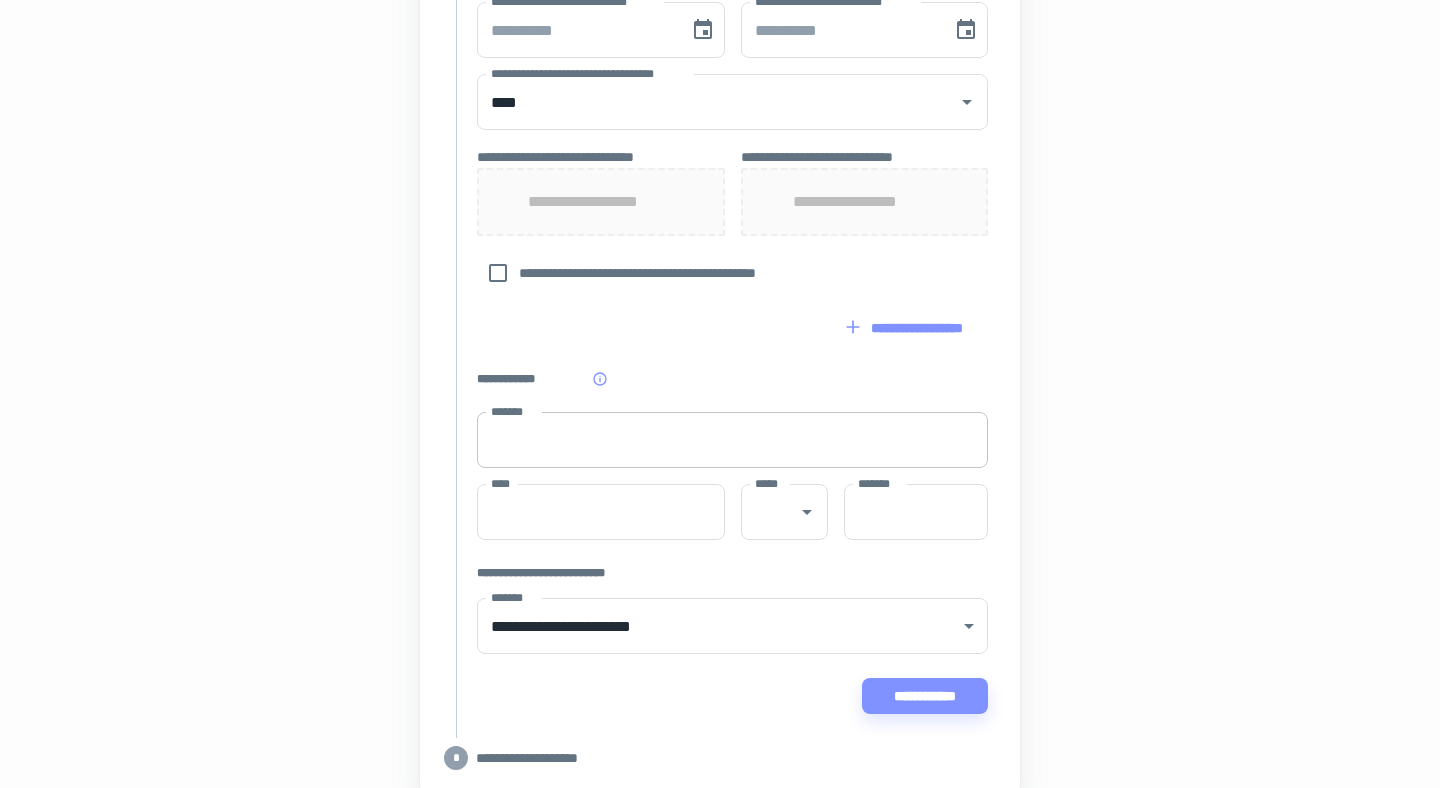 type on "****" 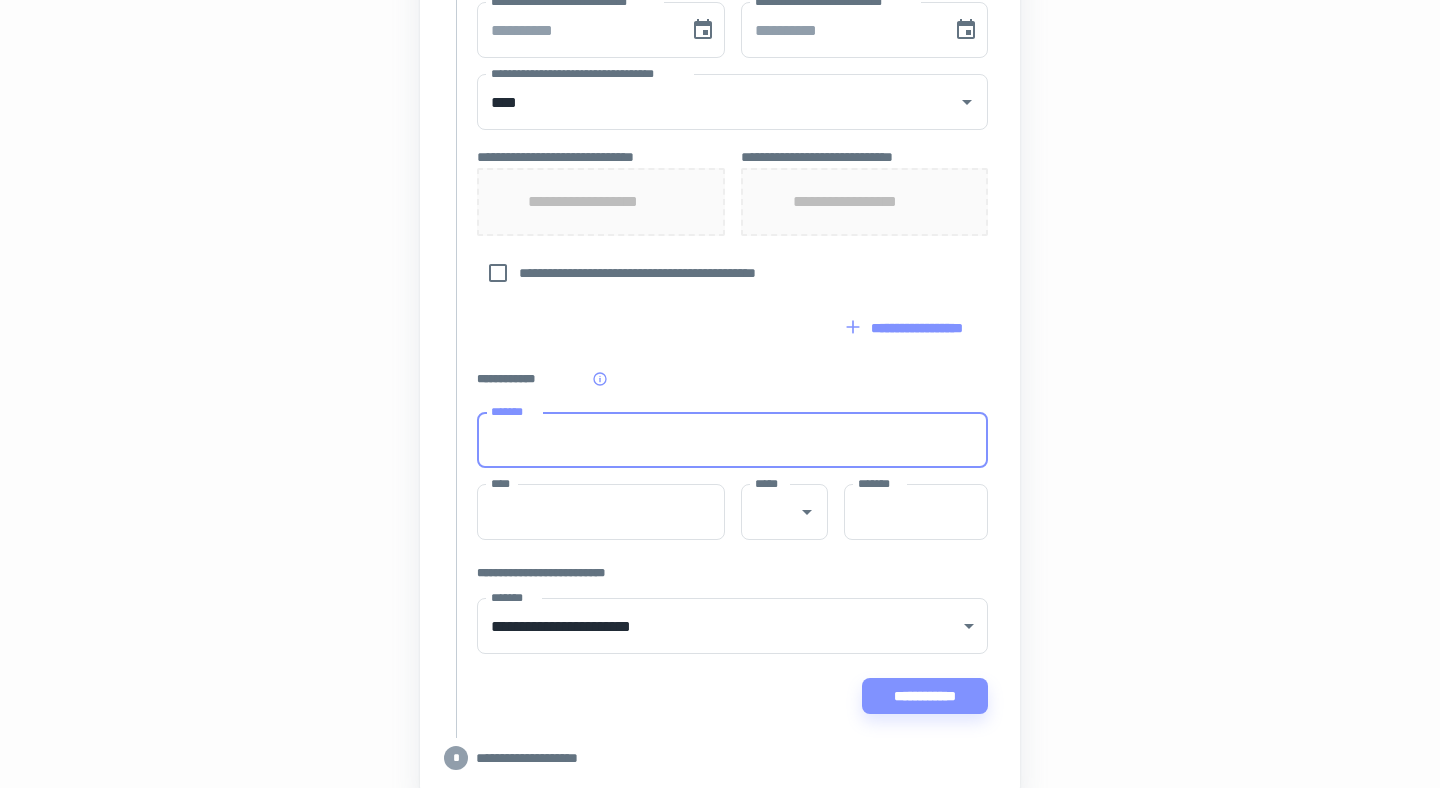 type on "**********" 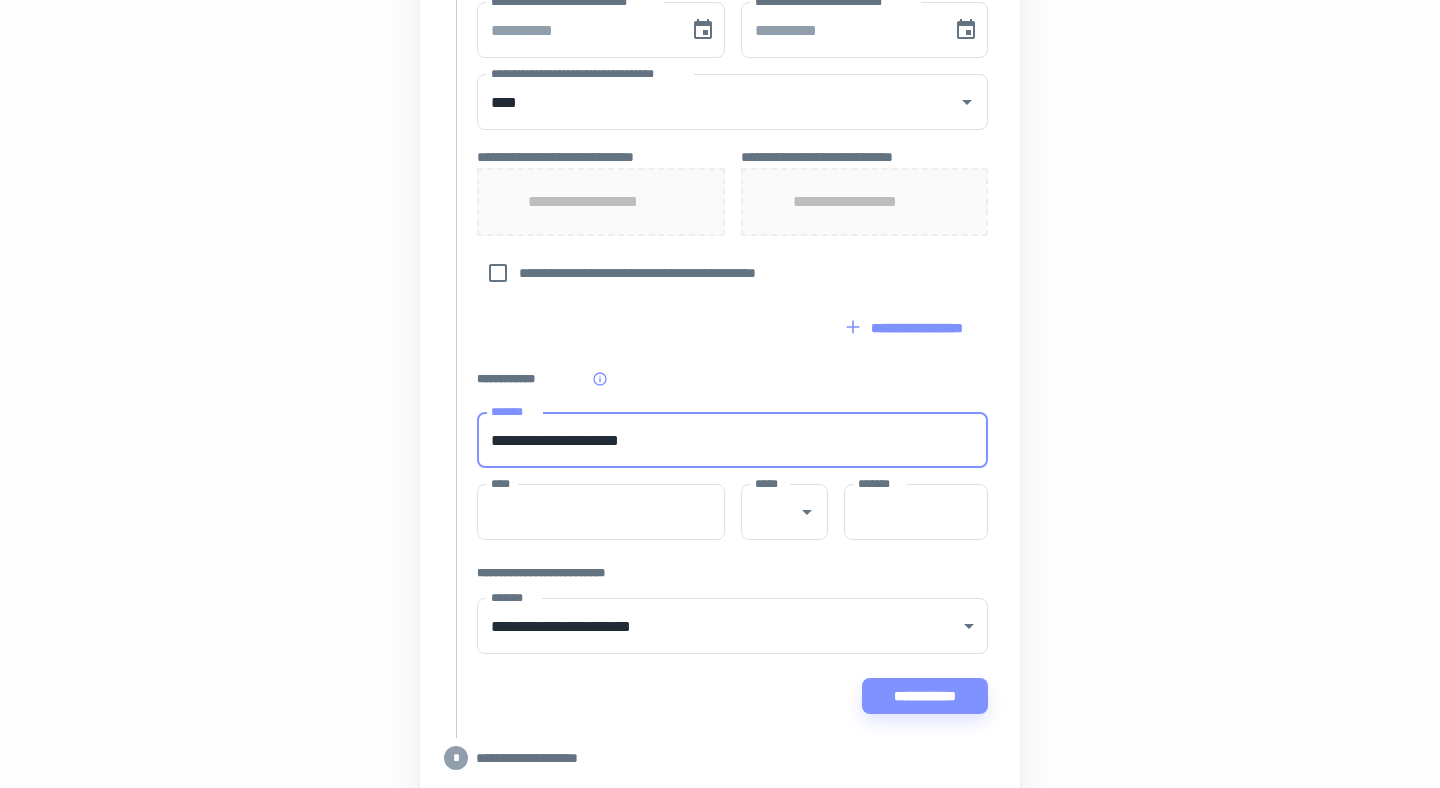 type on "********" 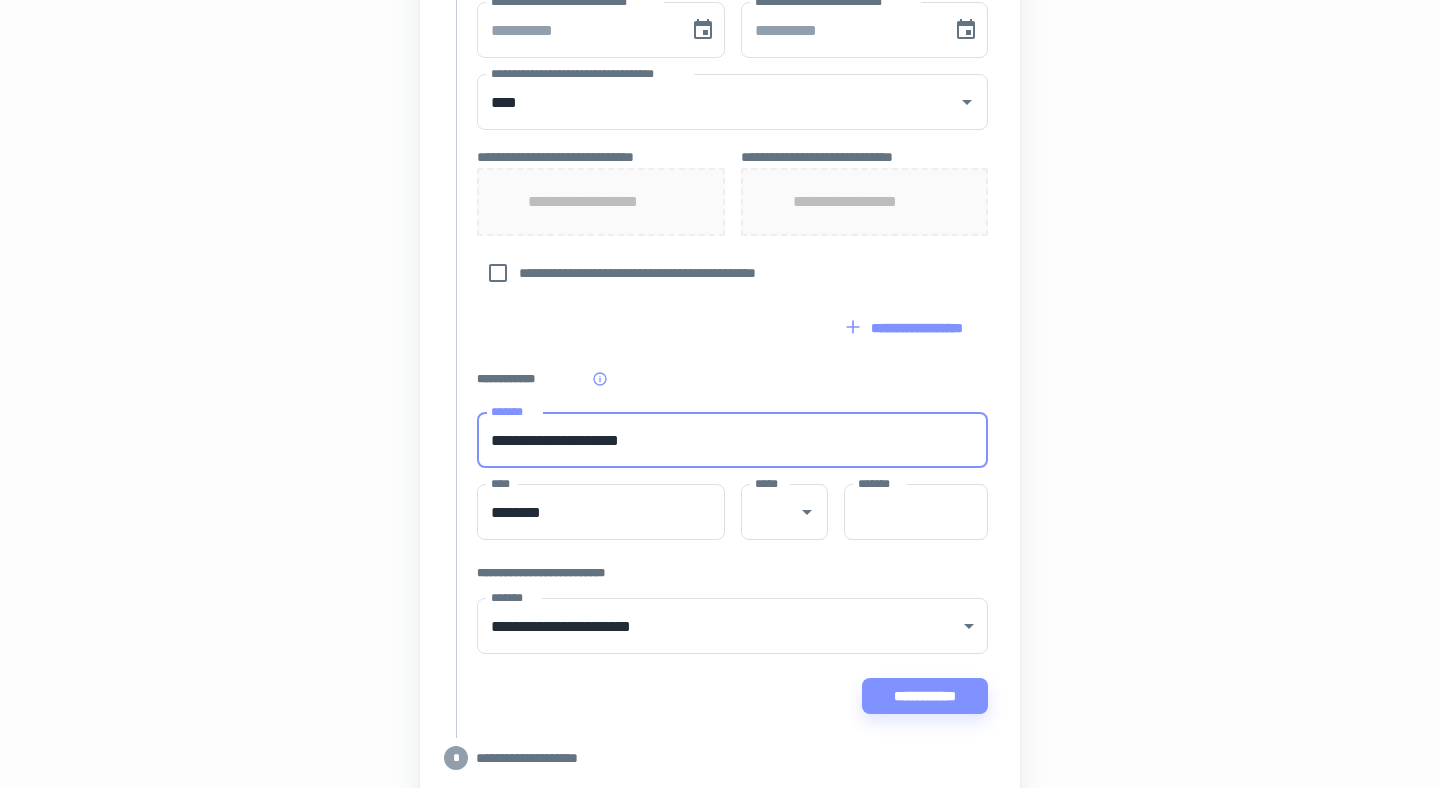 type on "**" 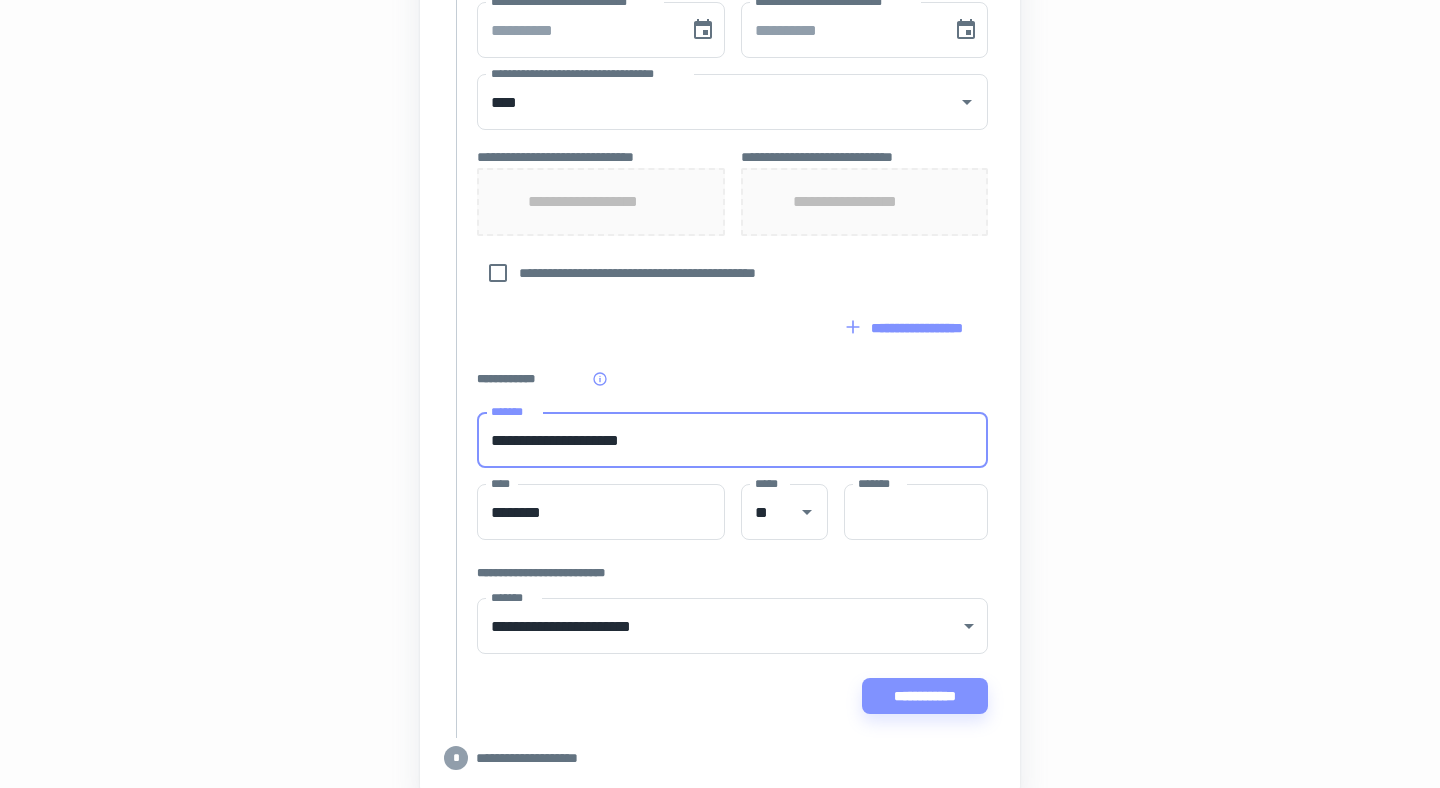 type on "*****" 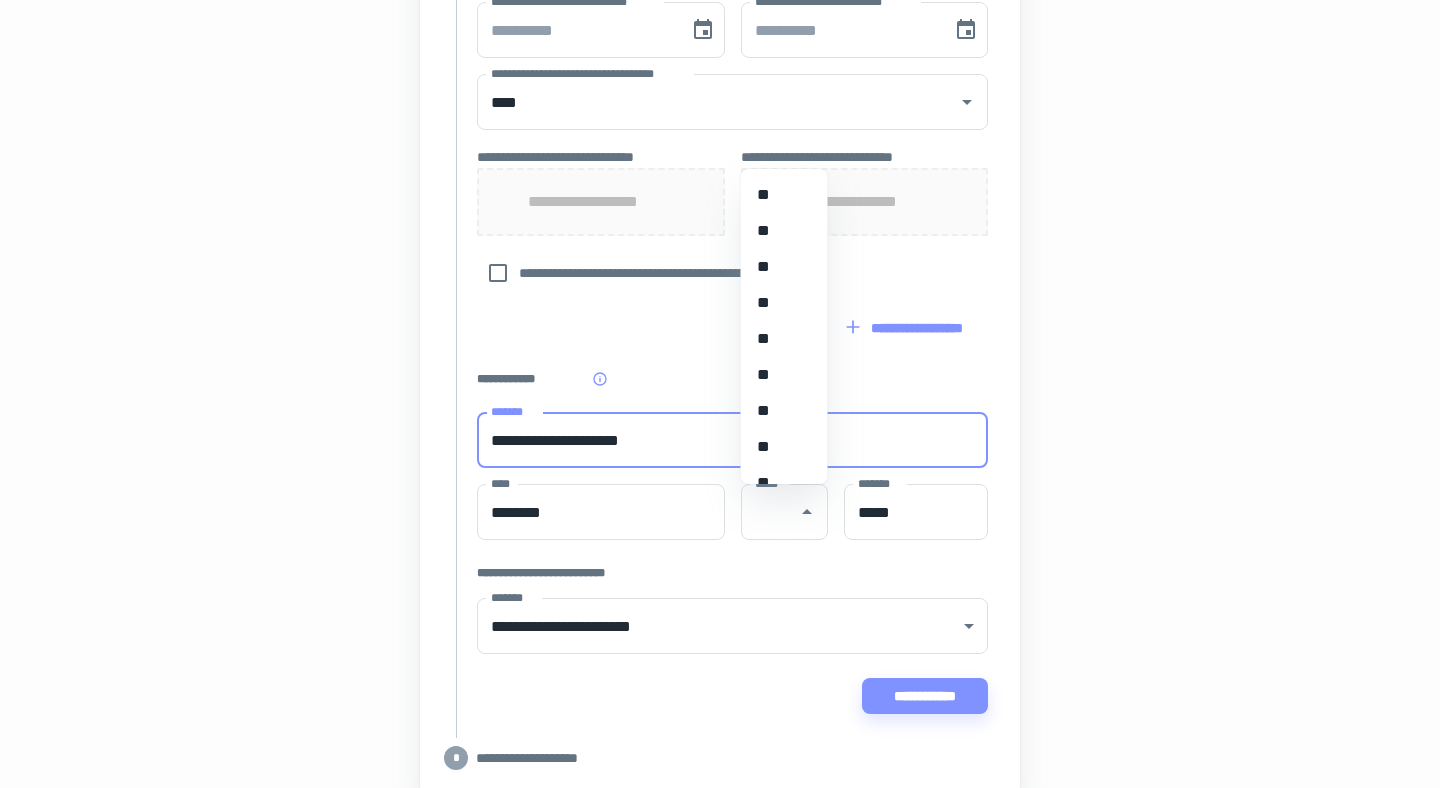 click on "**" at bounding box center (784, 375) 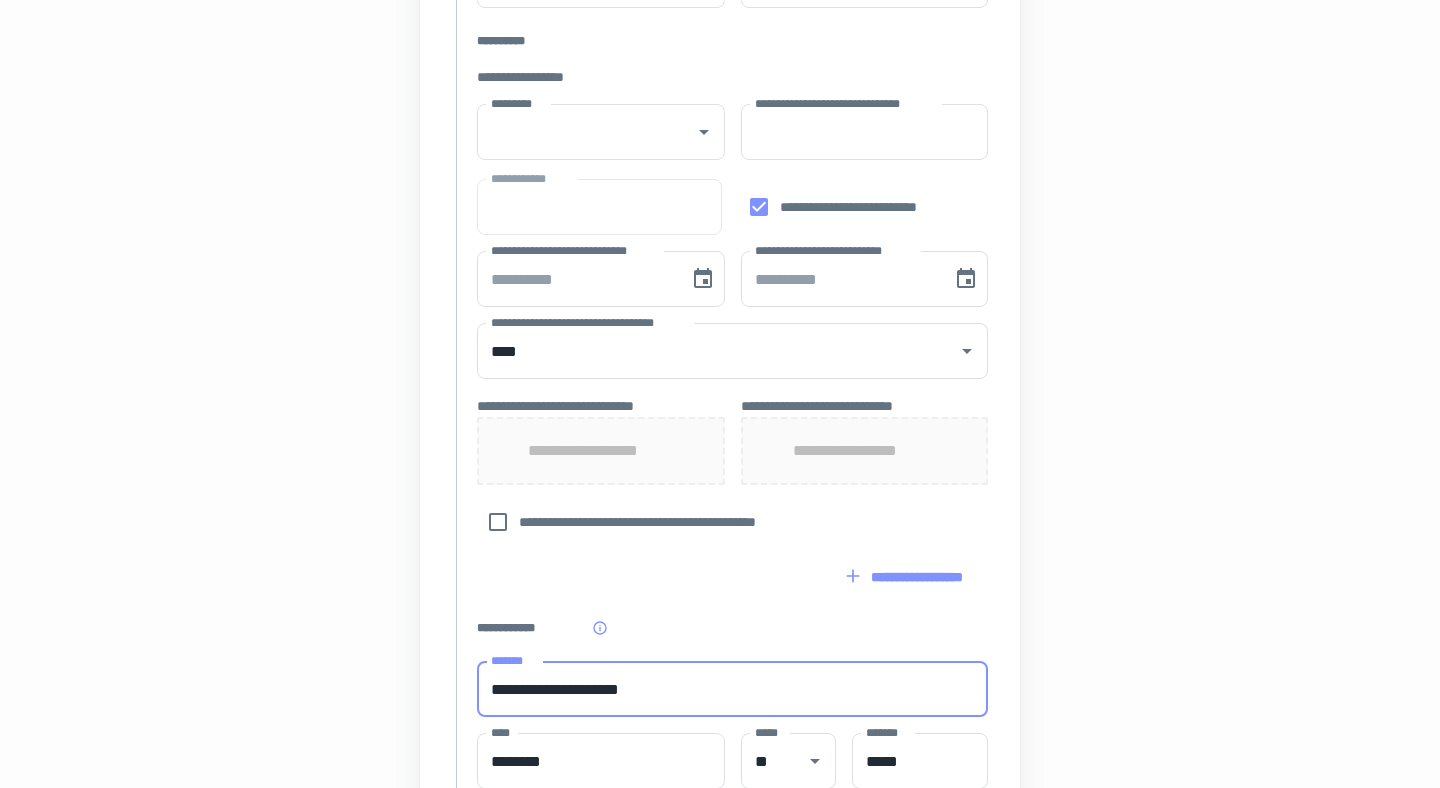 scroll, scrollTop: 613, scrollLeft: 0, axis: vertical 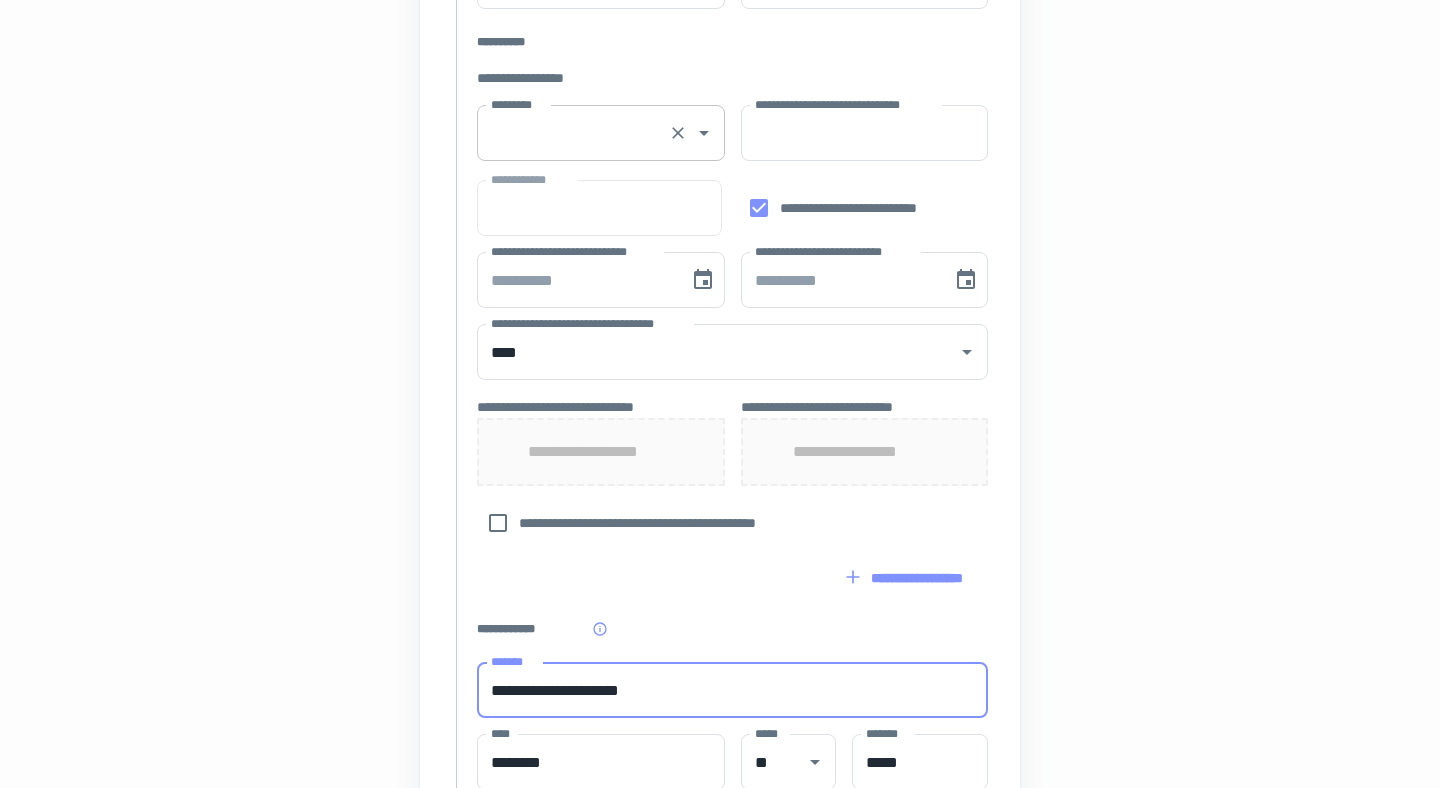 click on "*********" at bounding box center [573, 133] 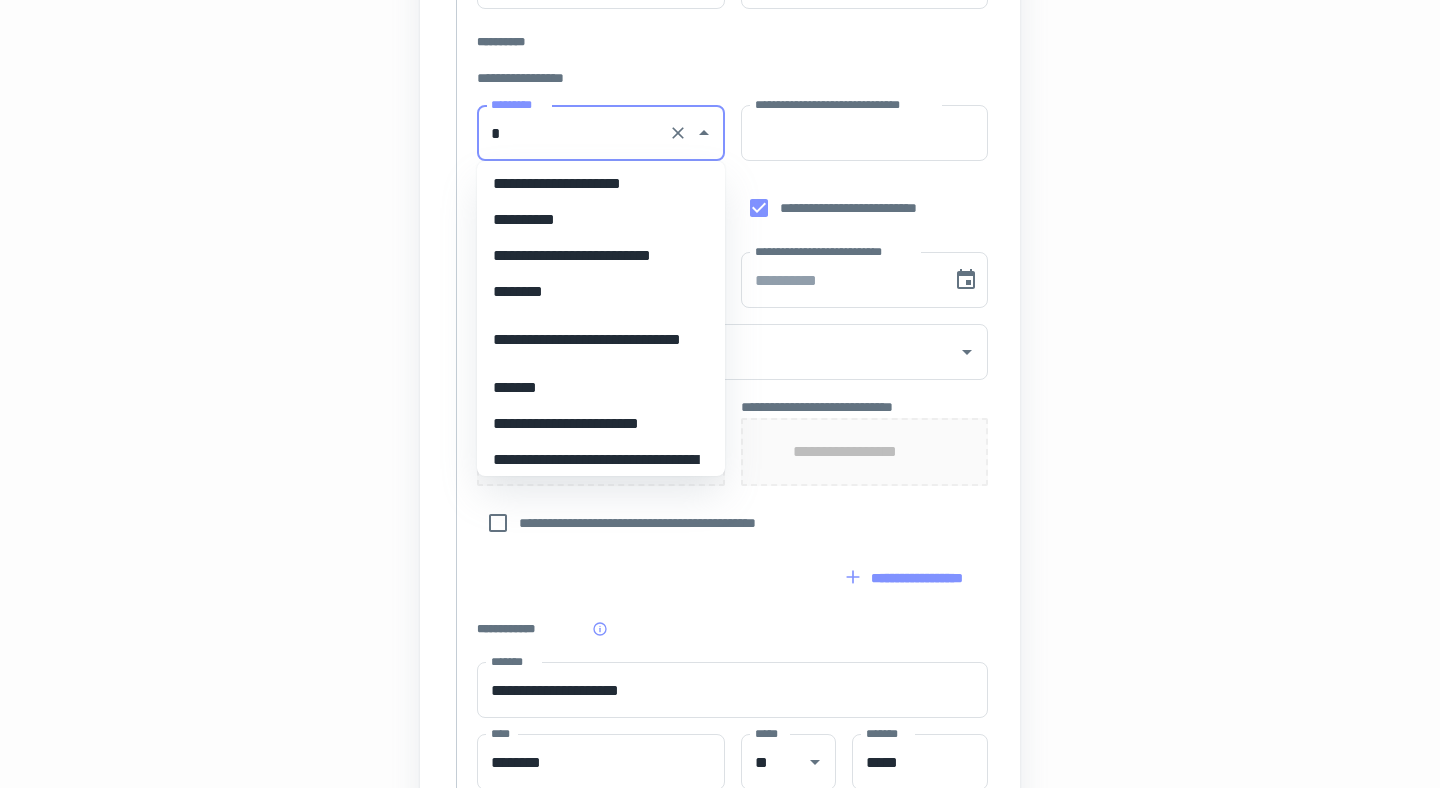 scroll, scrollTop: 8, scrollLeft: 0, axis: vertical 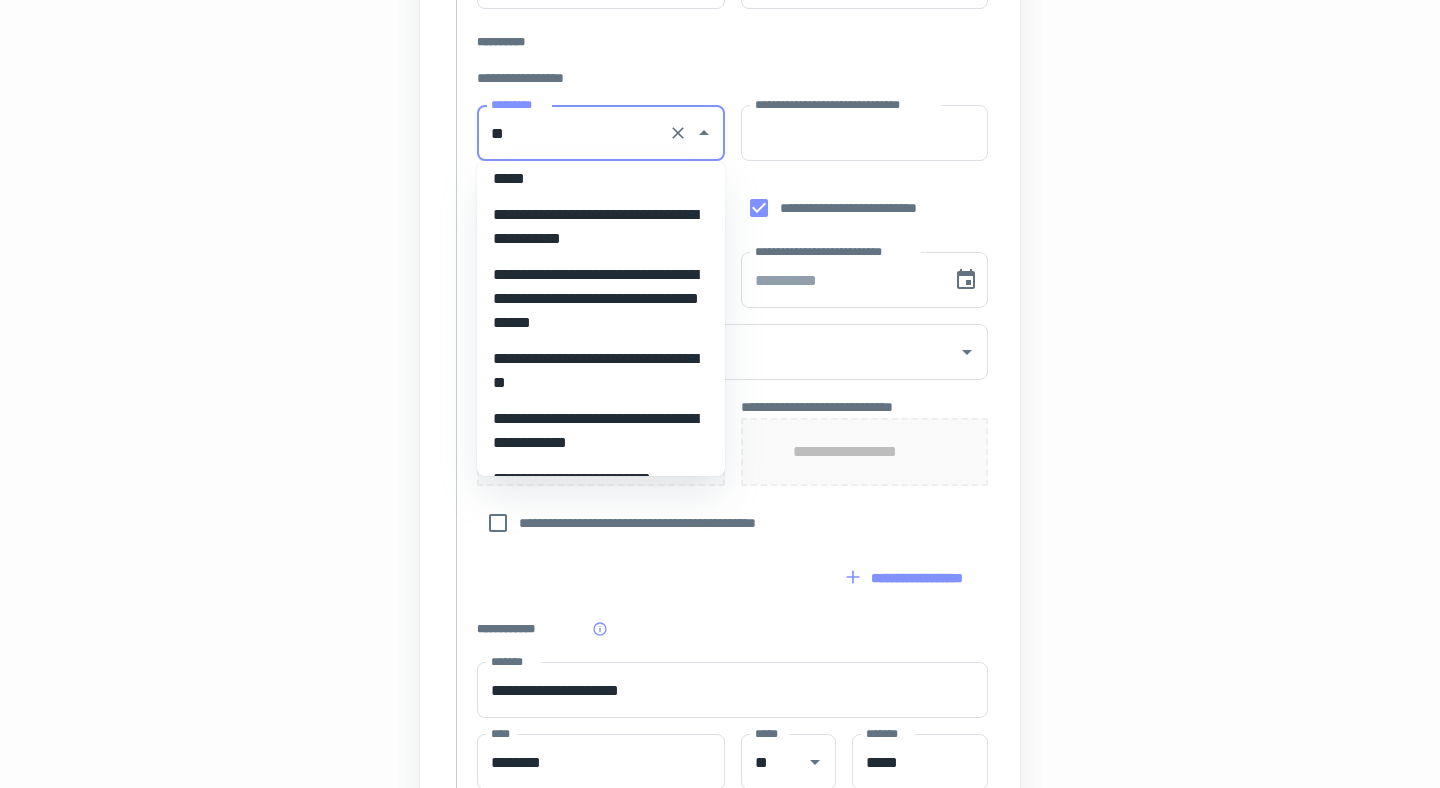 click on "*****" at bounding box center [601, 179] 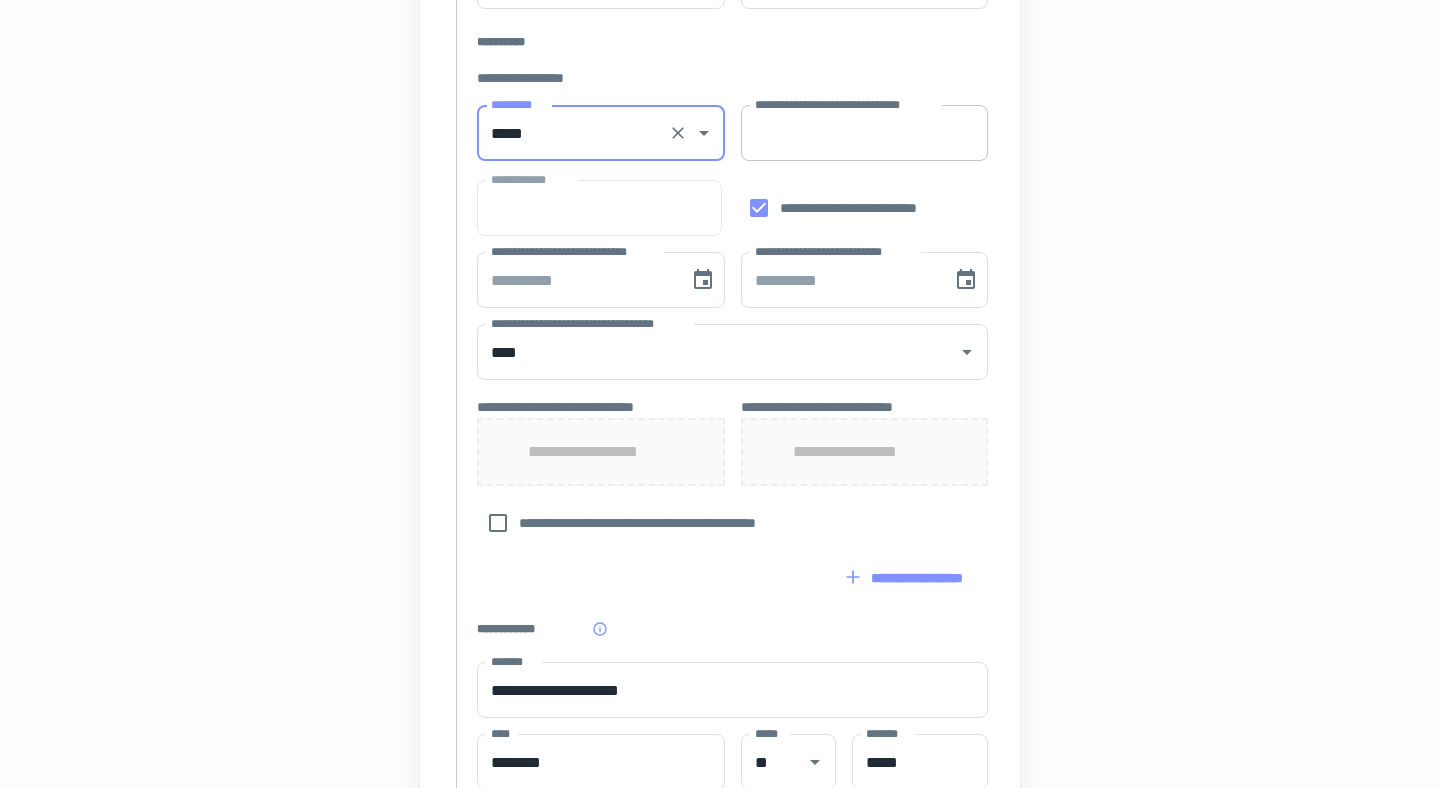 type on "*****" 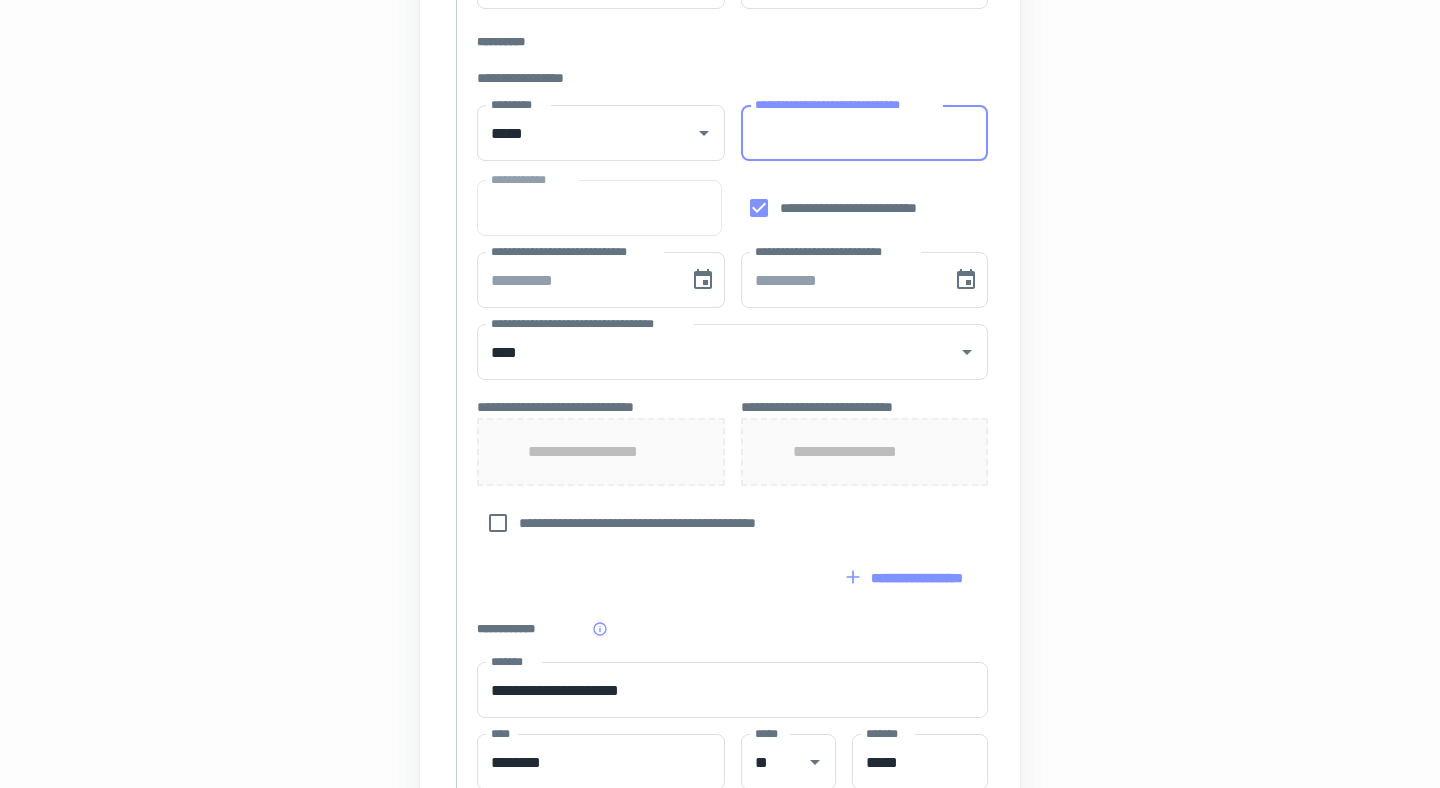 type on "*" 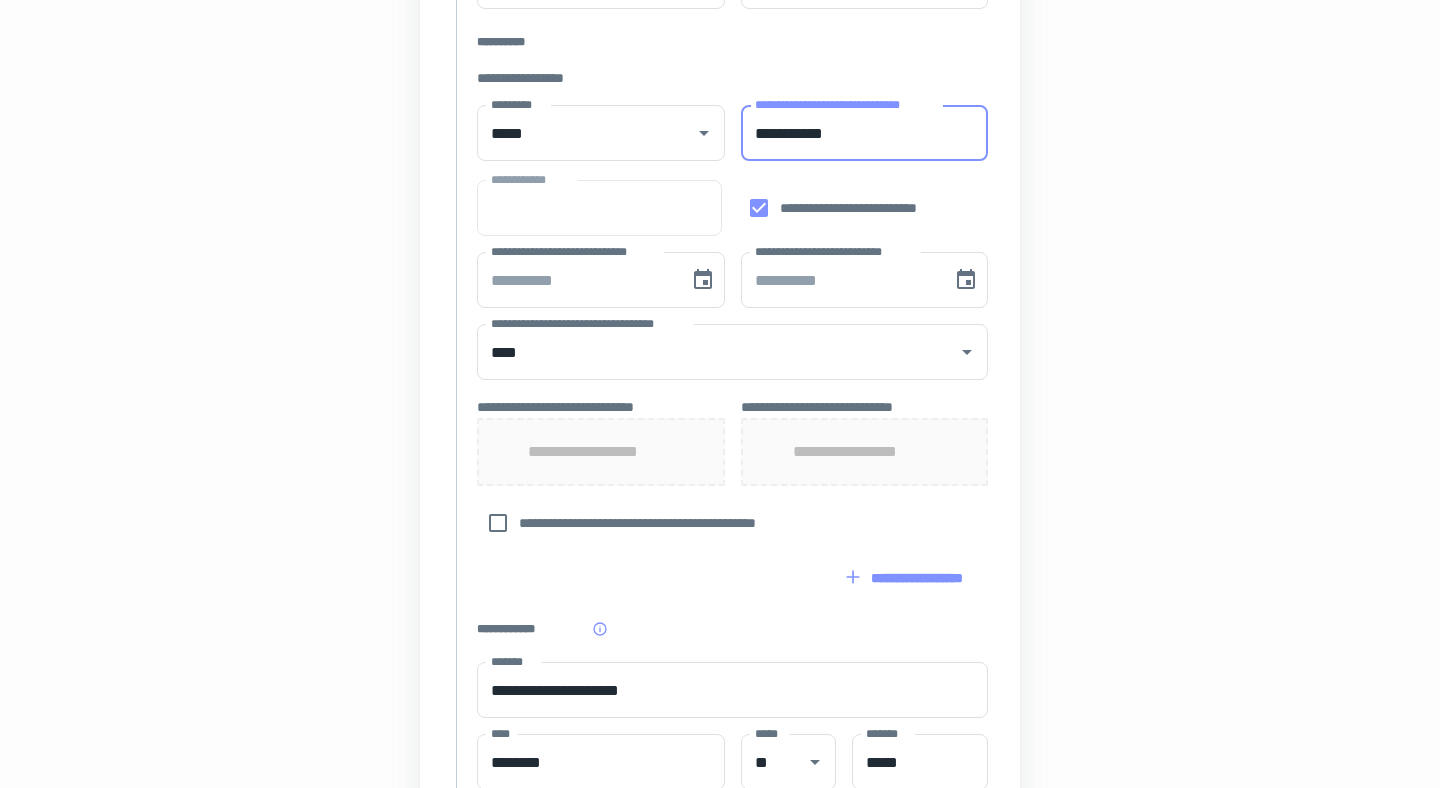 type on "**********" 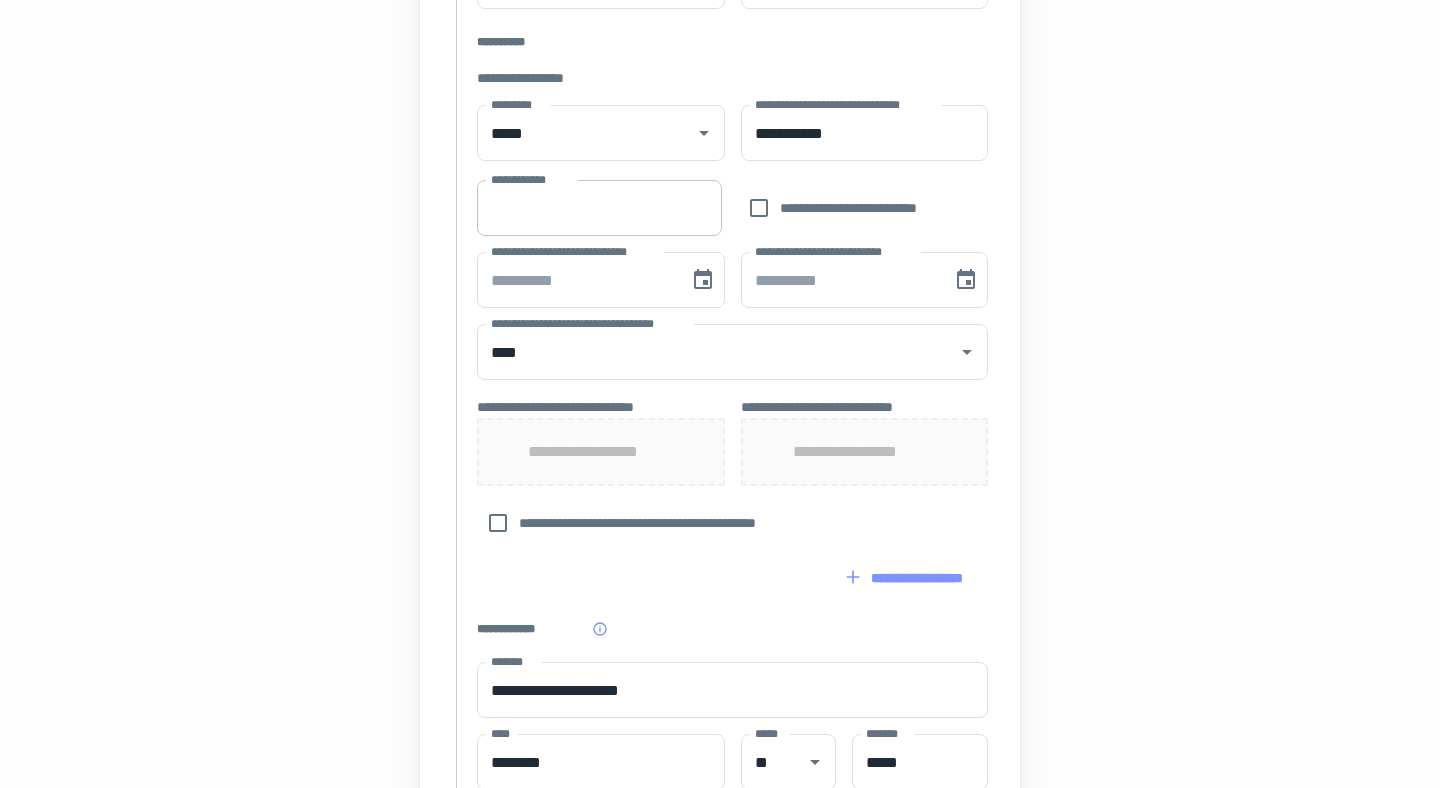 click on "**********" at bounding box center [599, 208] 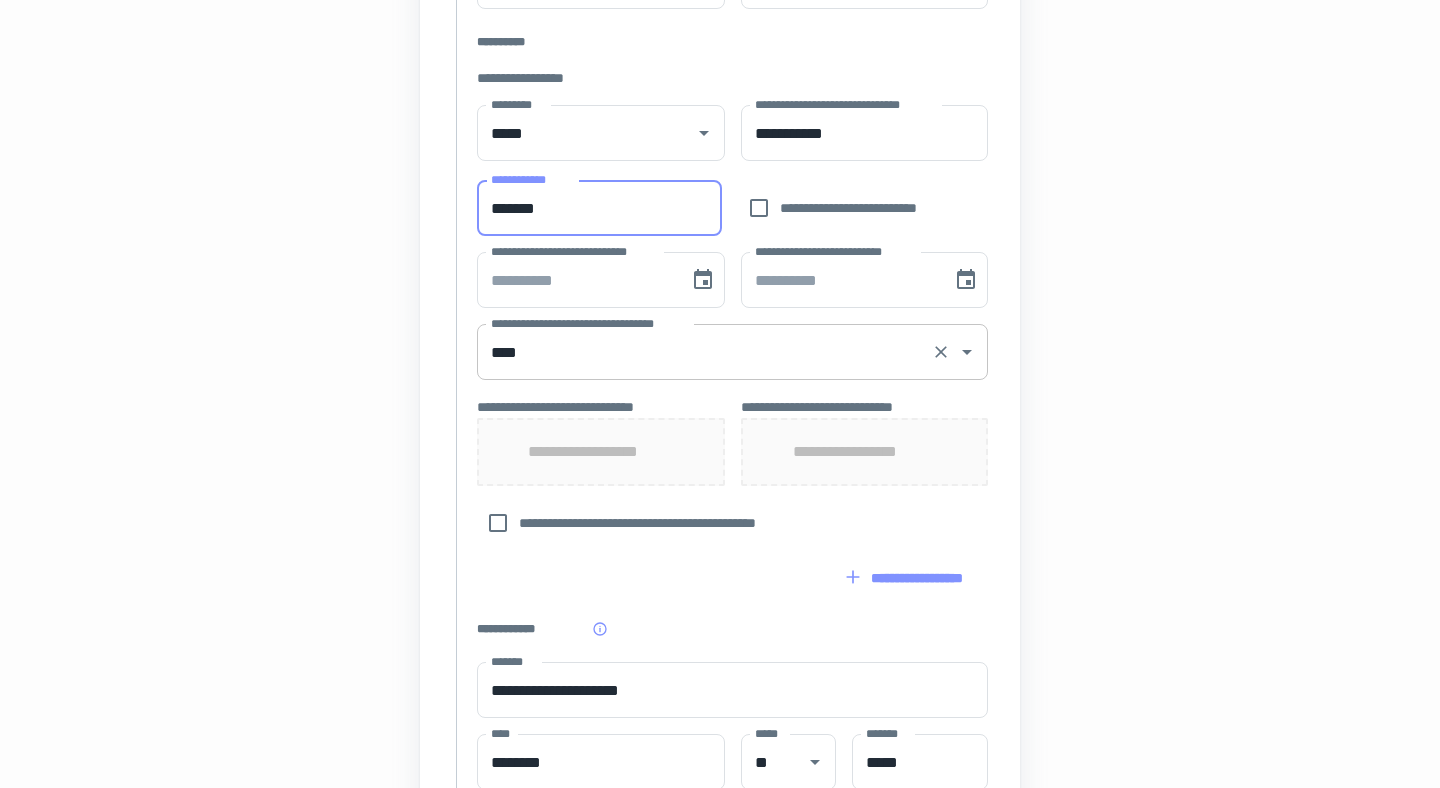 type on "*******" 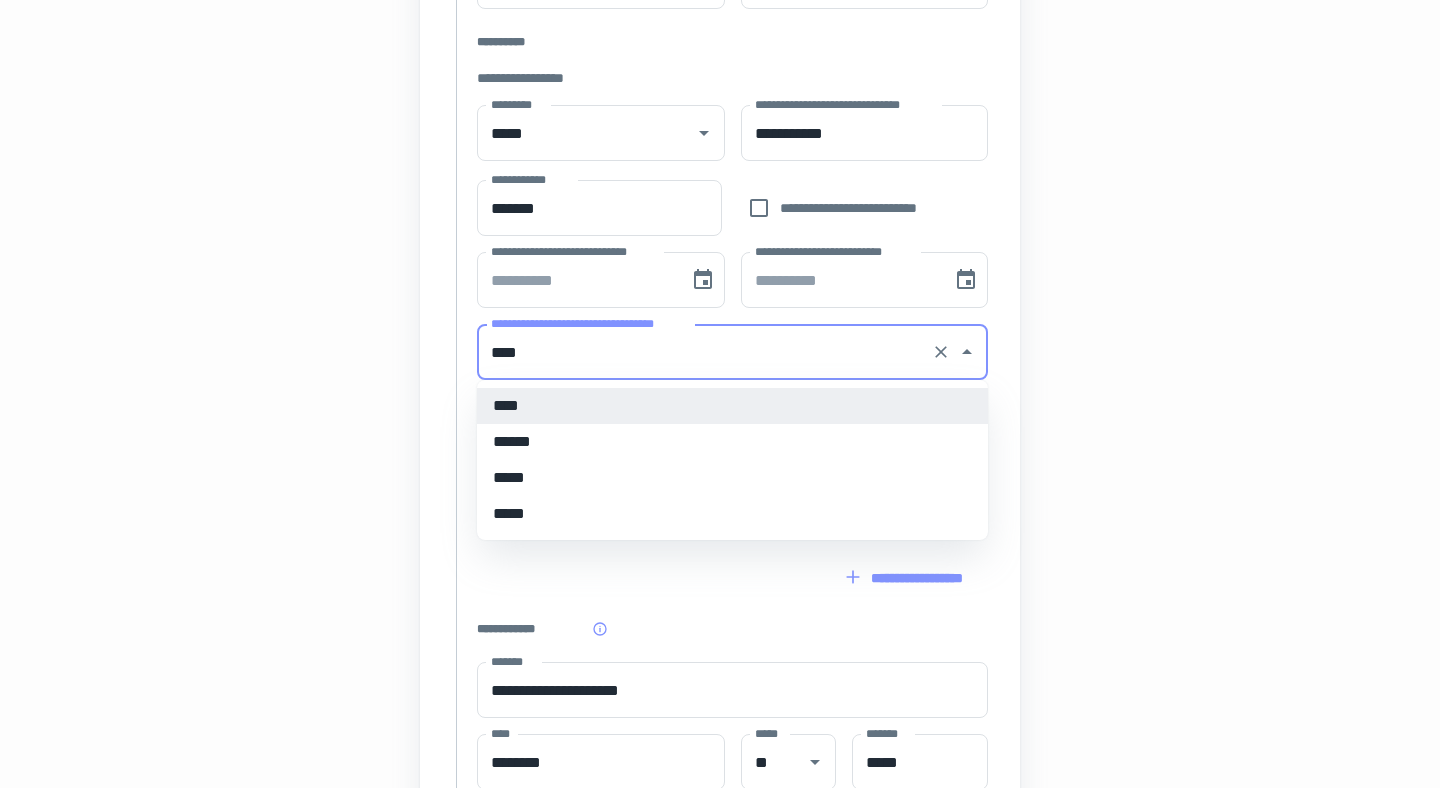 click on "****" at bounding box center (732, 406) 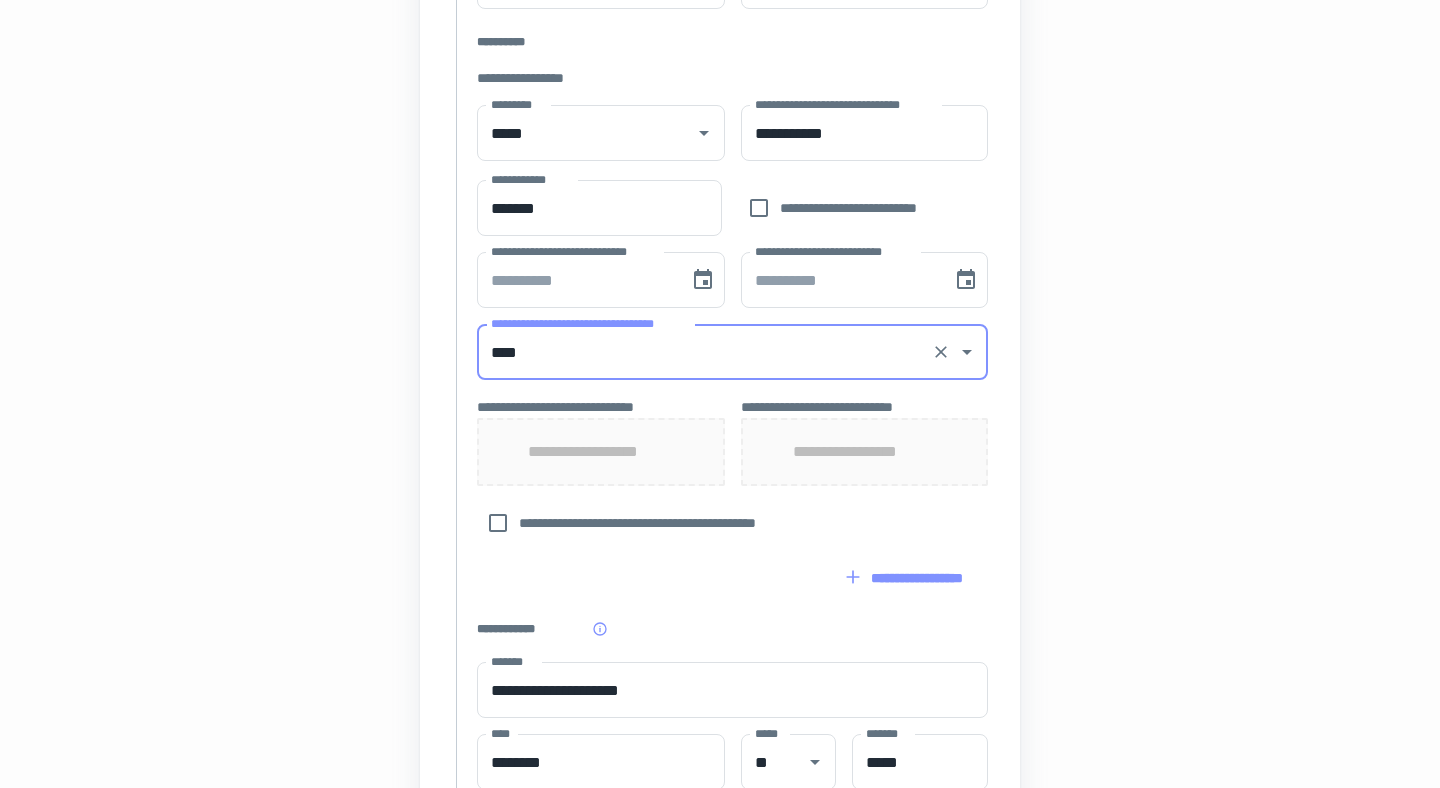 click on "**********" at bounding box center [601, 452] 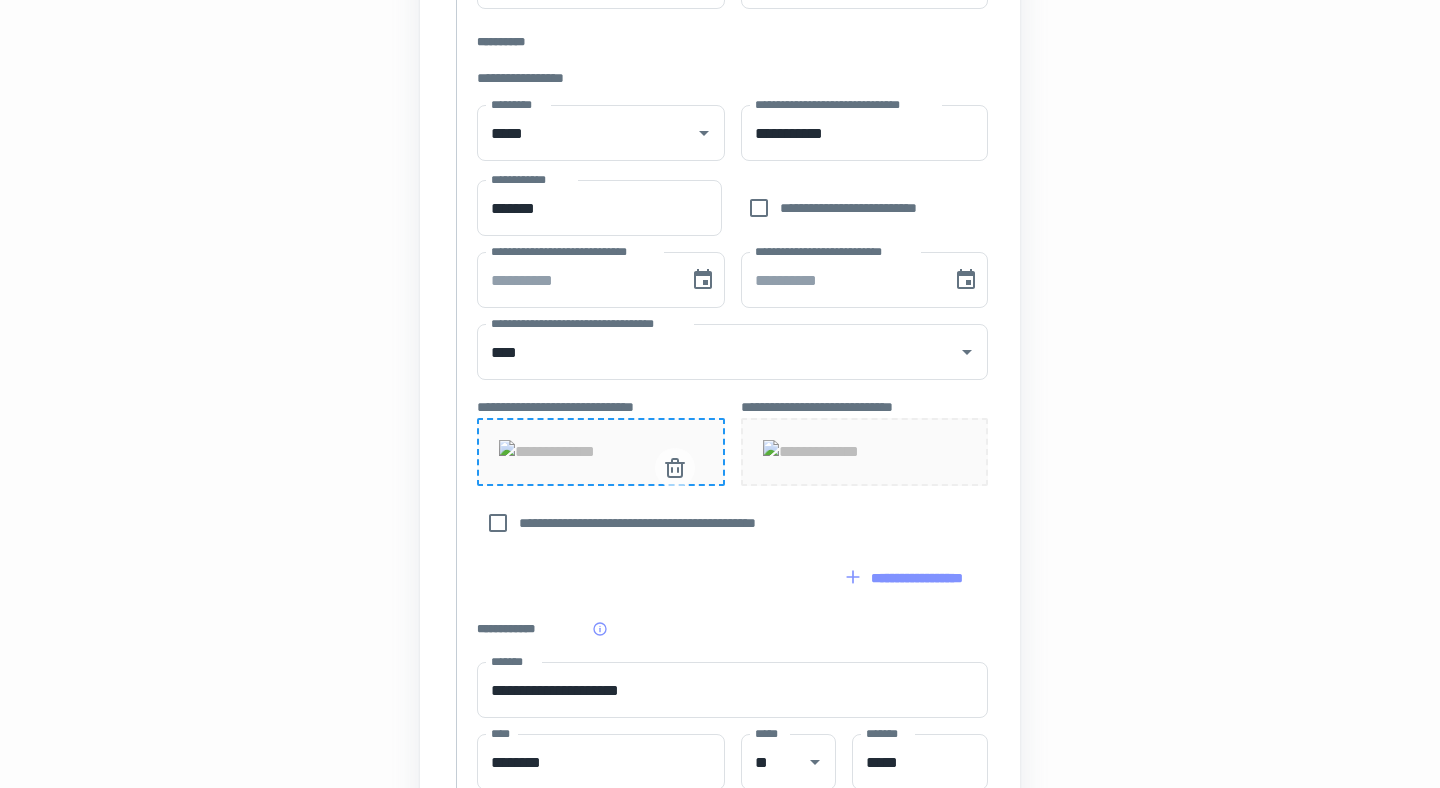 click at bounding box center (601, 452) 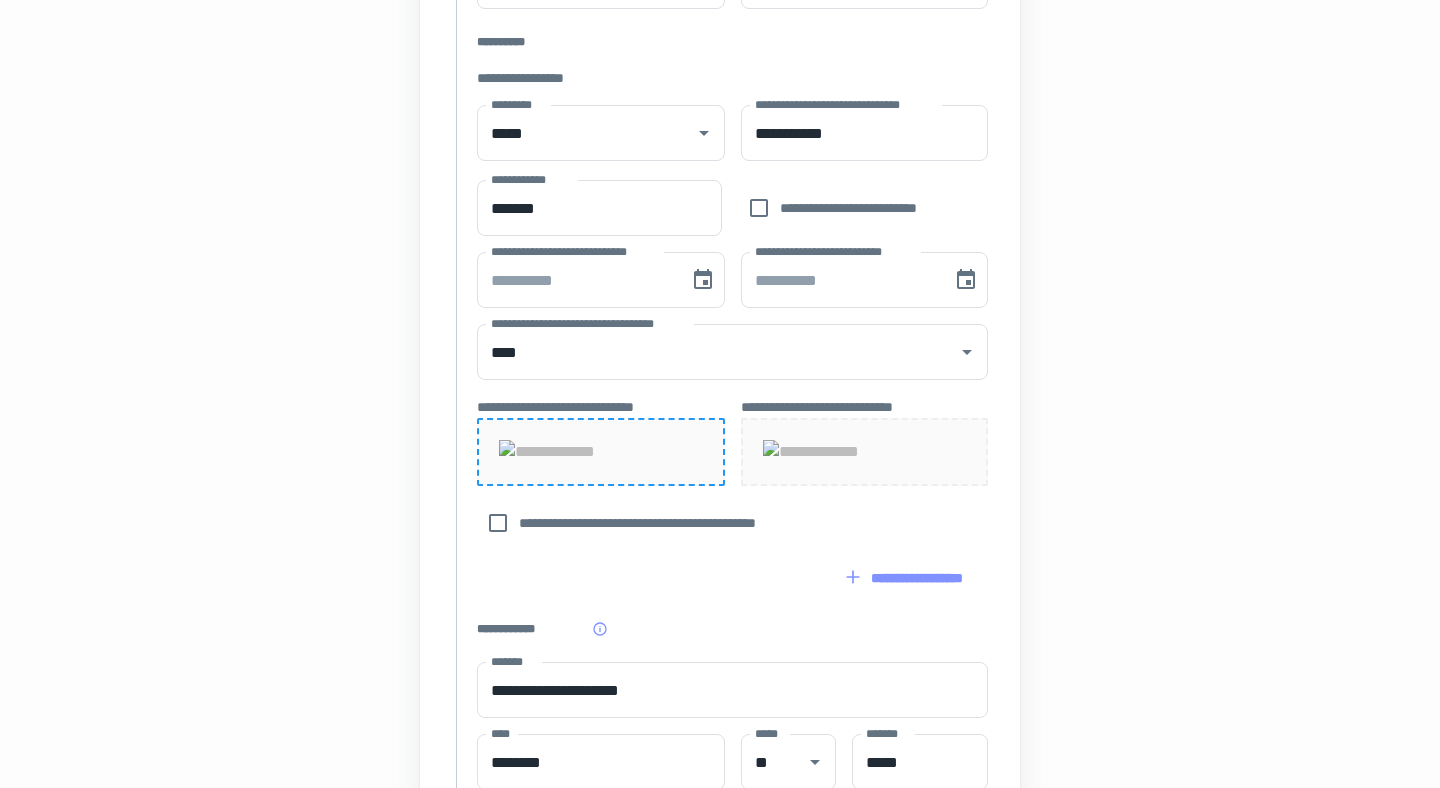 click on "**********" at bounding box center (720, 277) 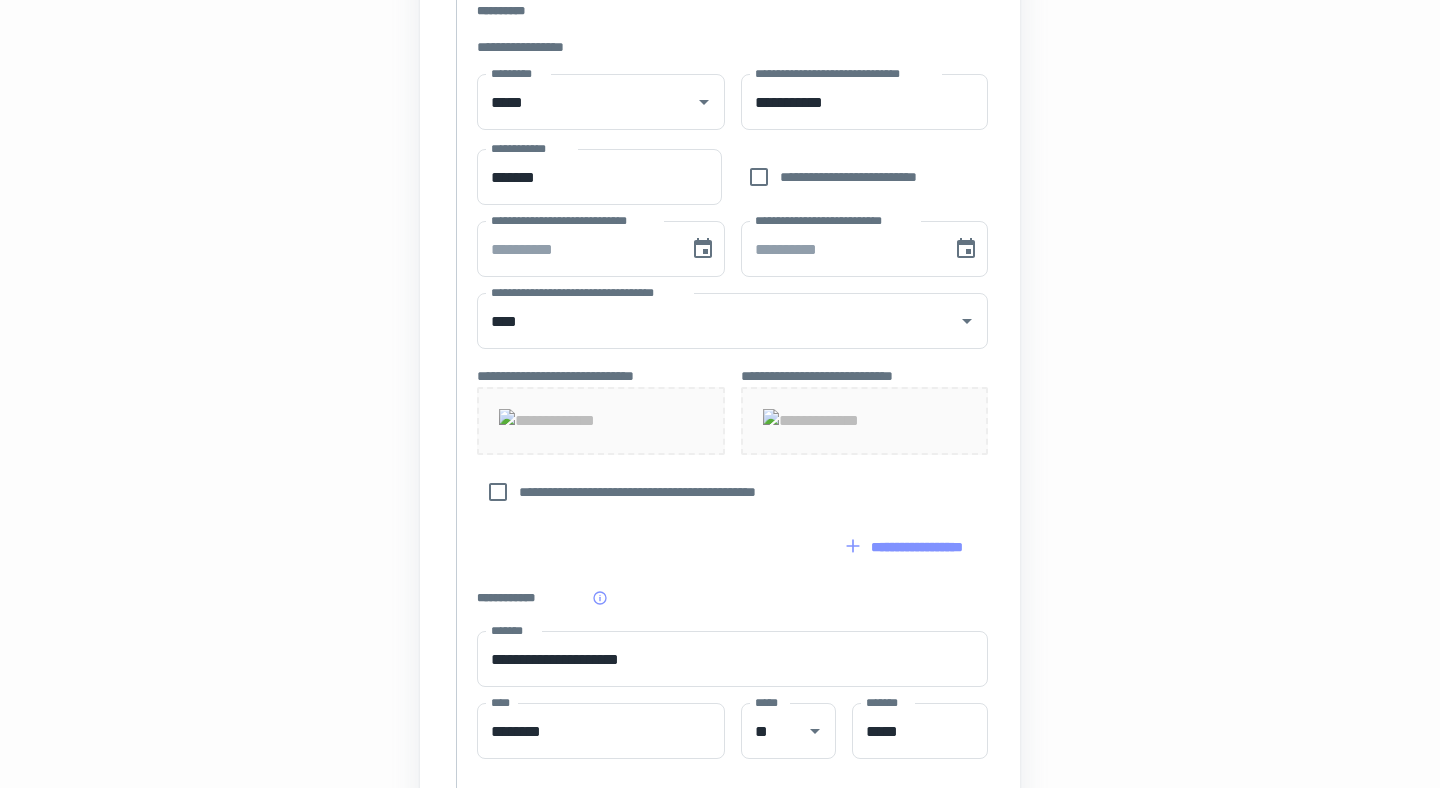 scroll, scrollTop: 646, scrollLeft: 0, axis: vertical 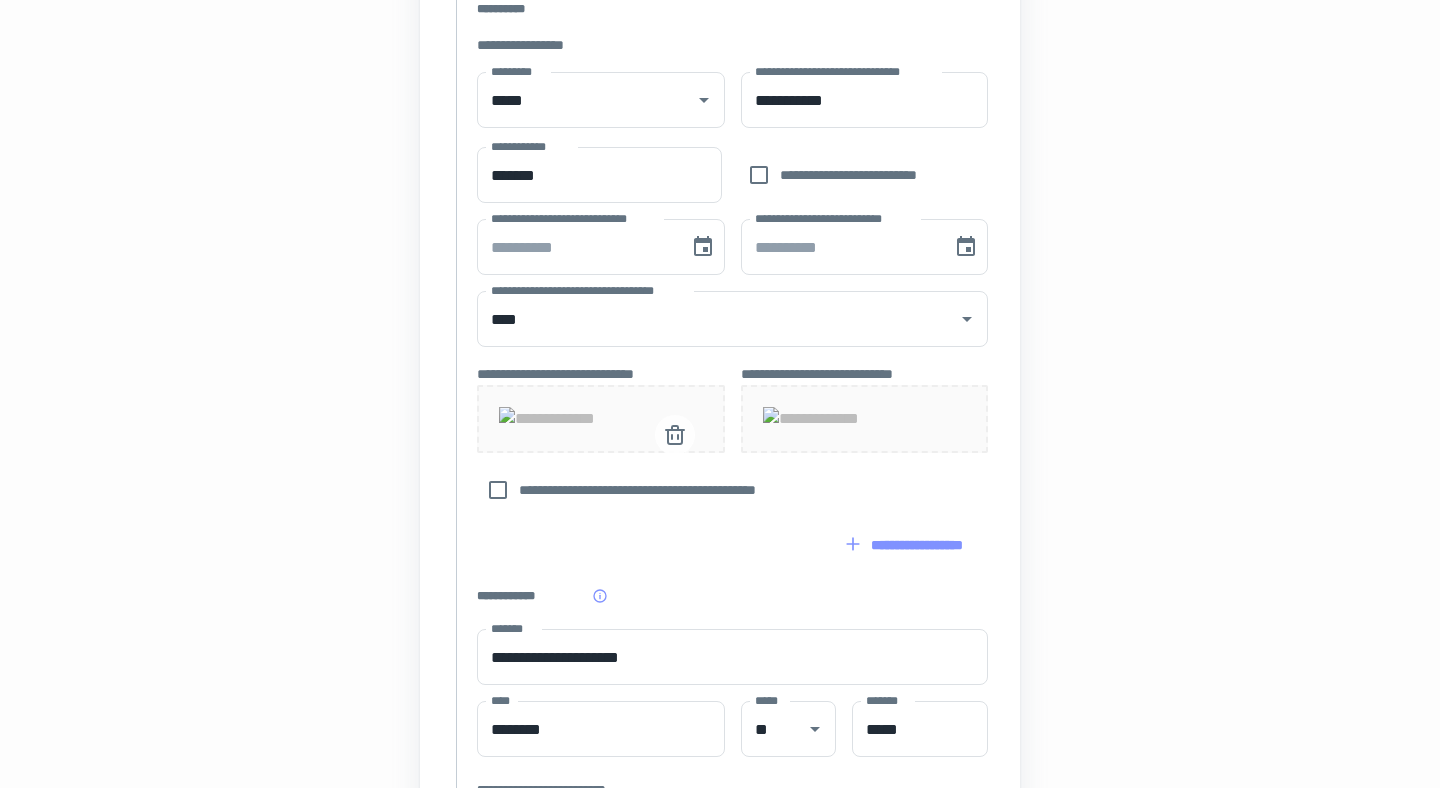 click 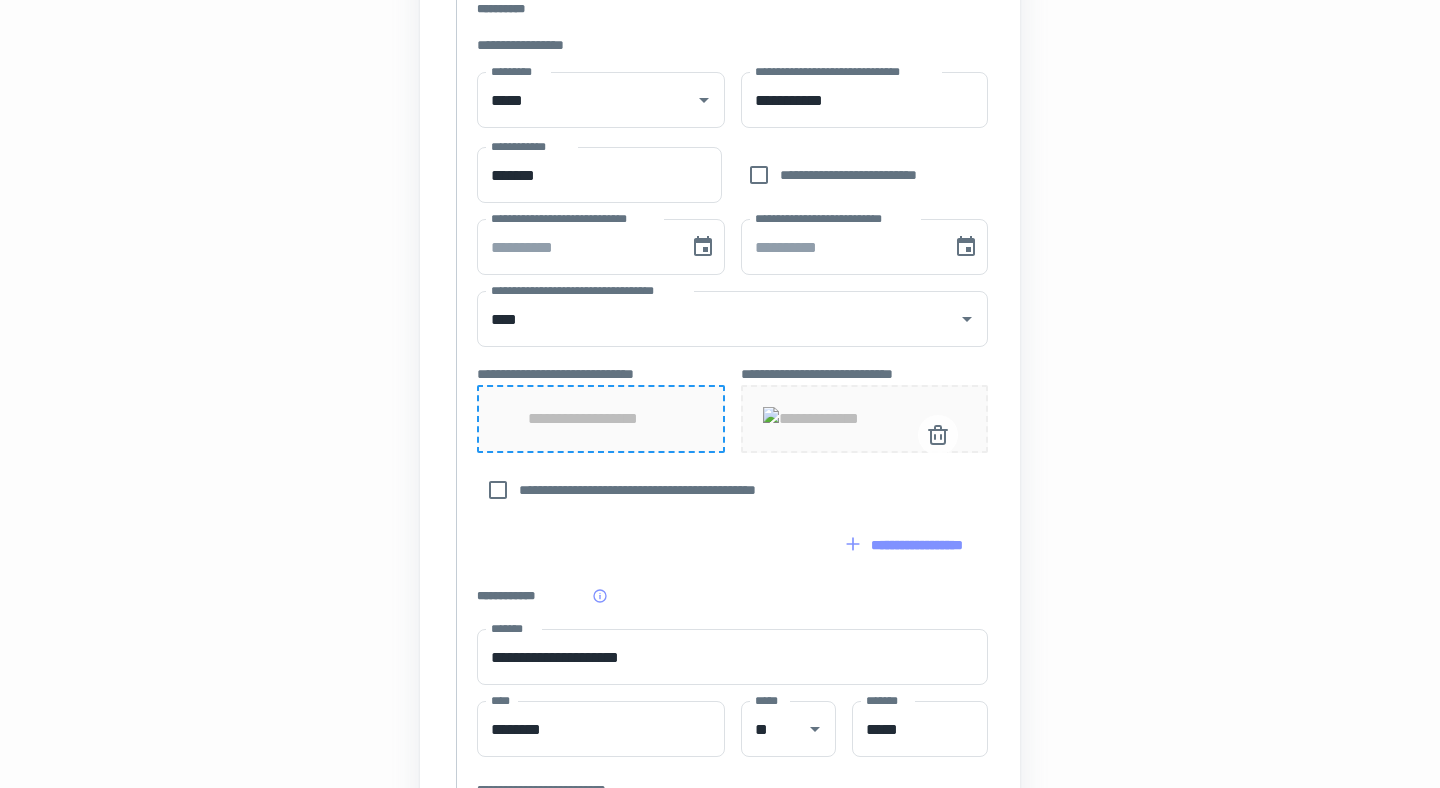 click 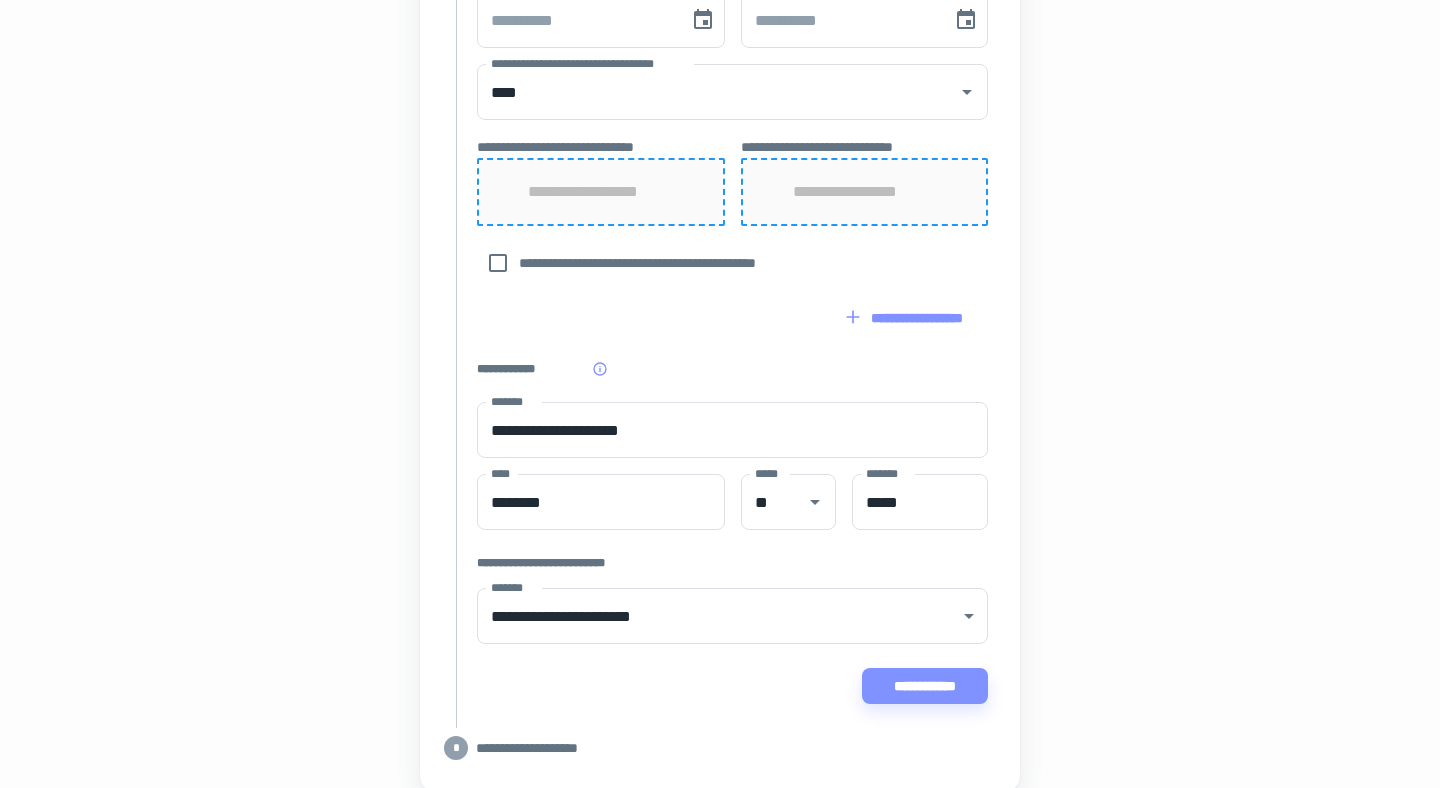scroll, scrollTop: 957, scrollLeft: 0, axis: vertical 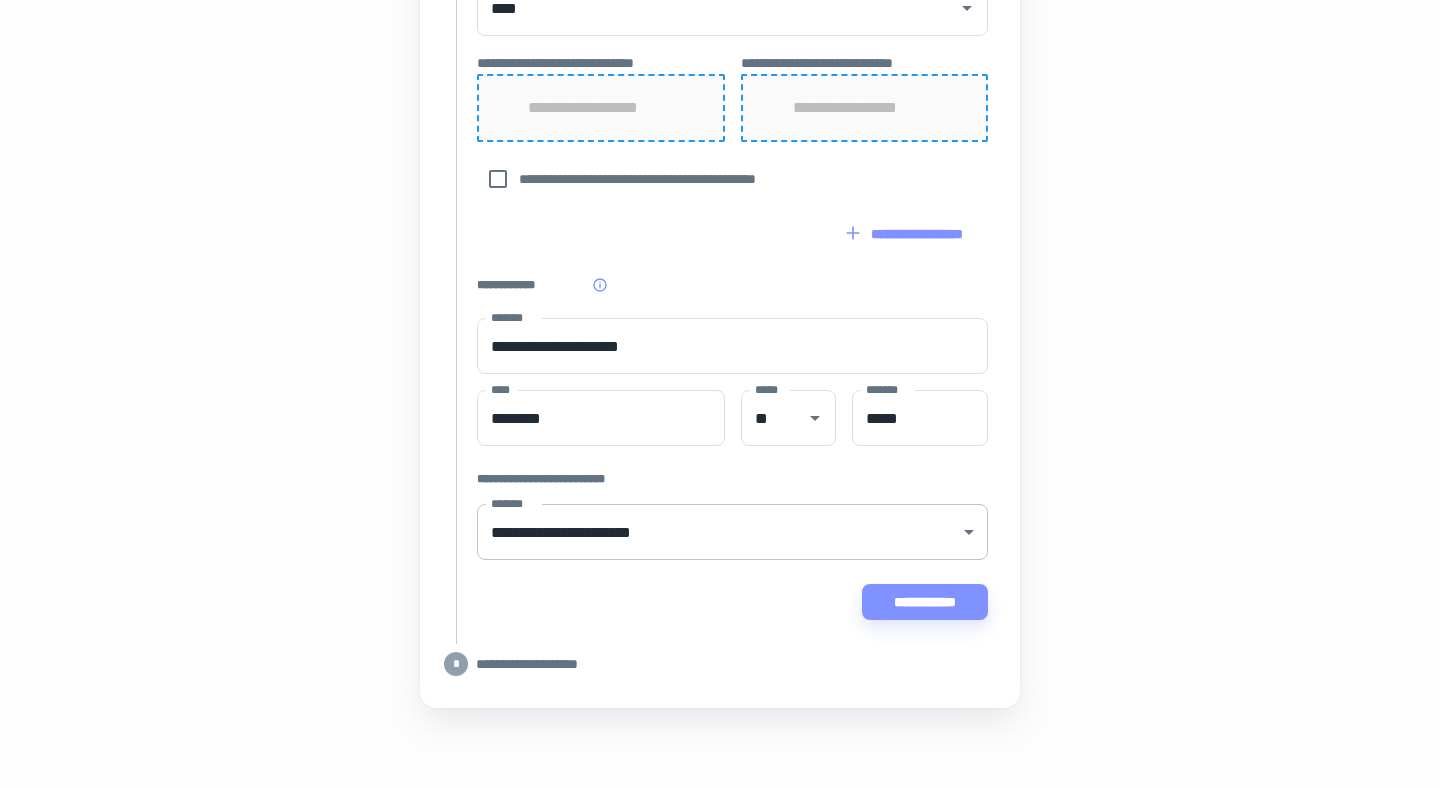 click on "**********" at bounding box center (720, -563) 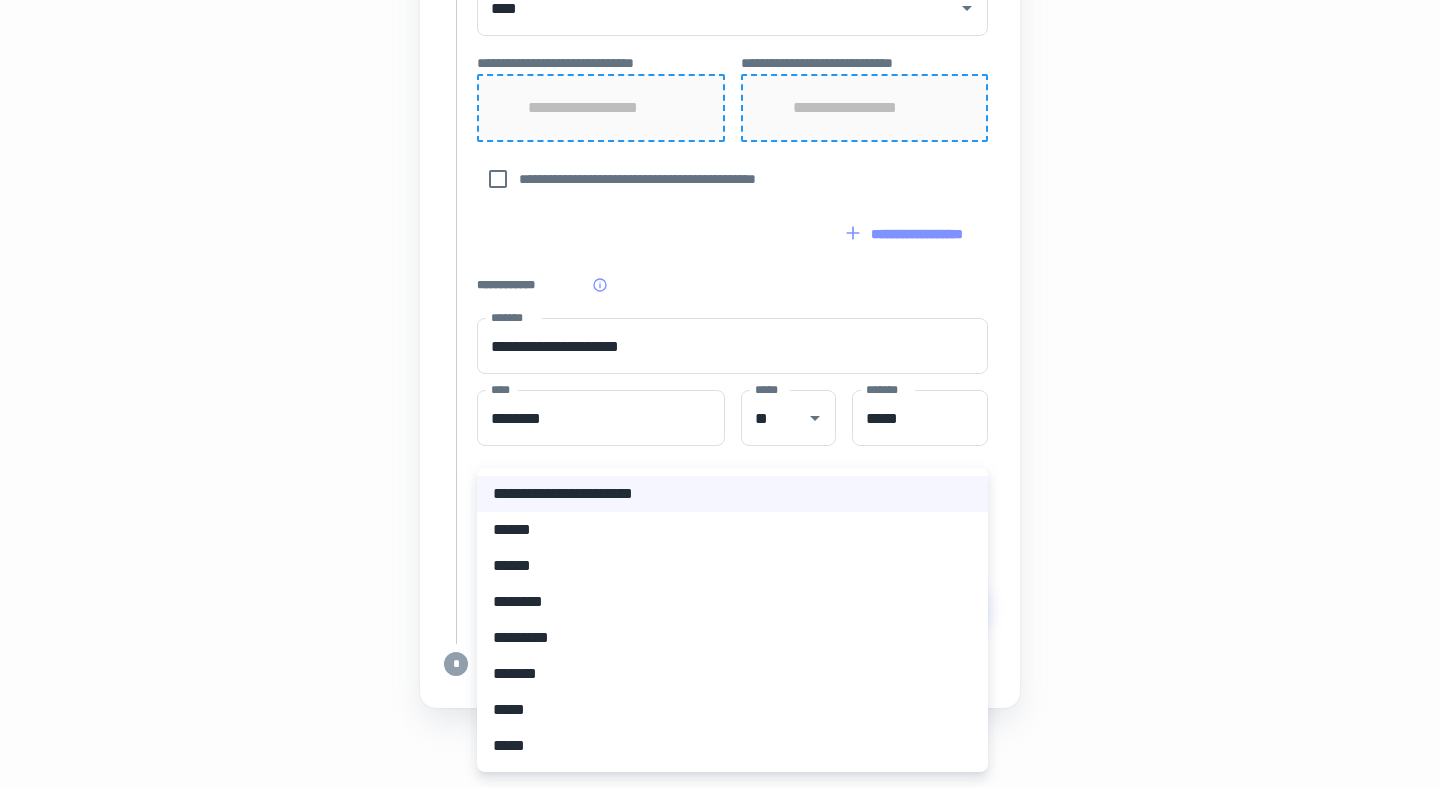 click at bounding box center [720, 394] 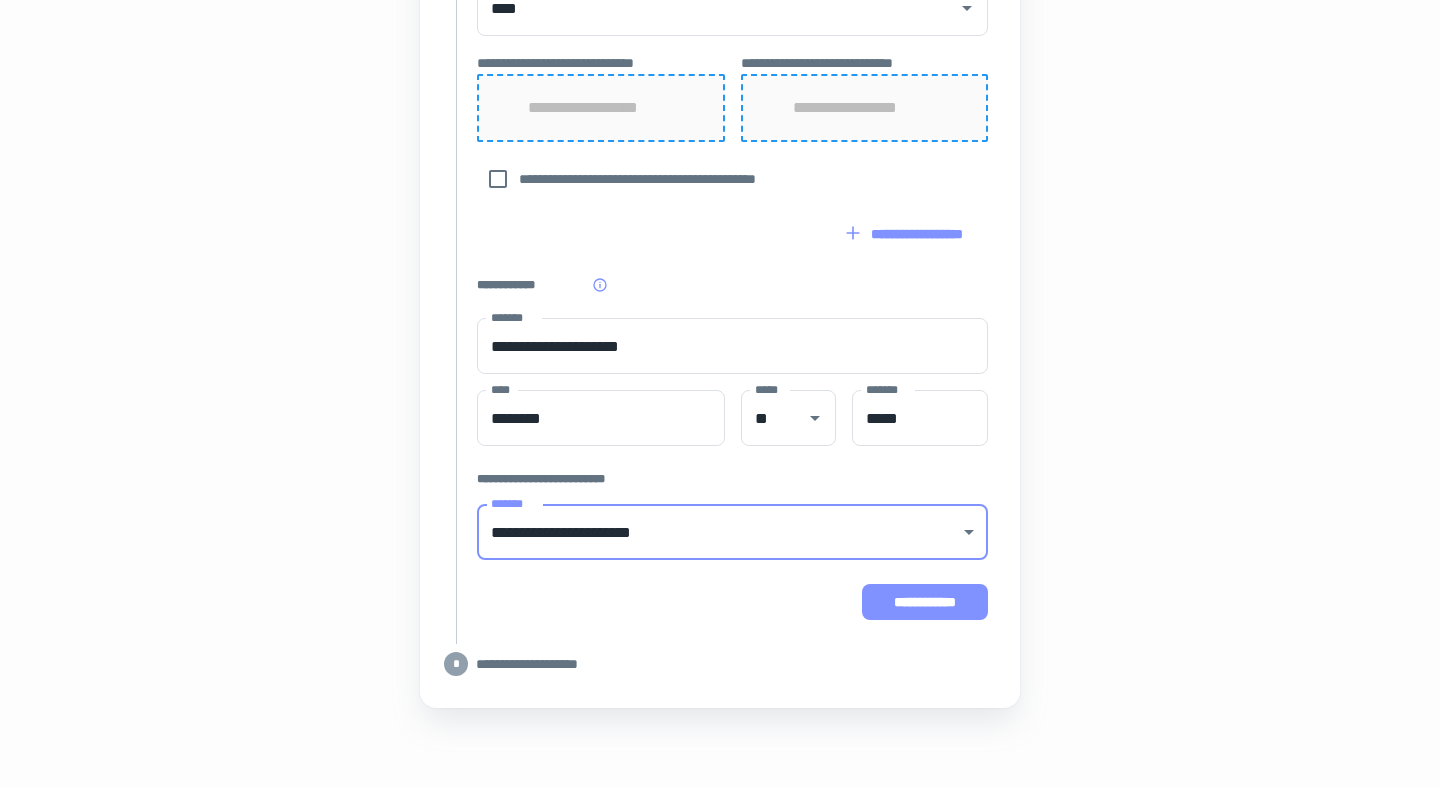 click on "**********" at bounding box center [925, 602] 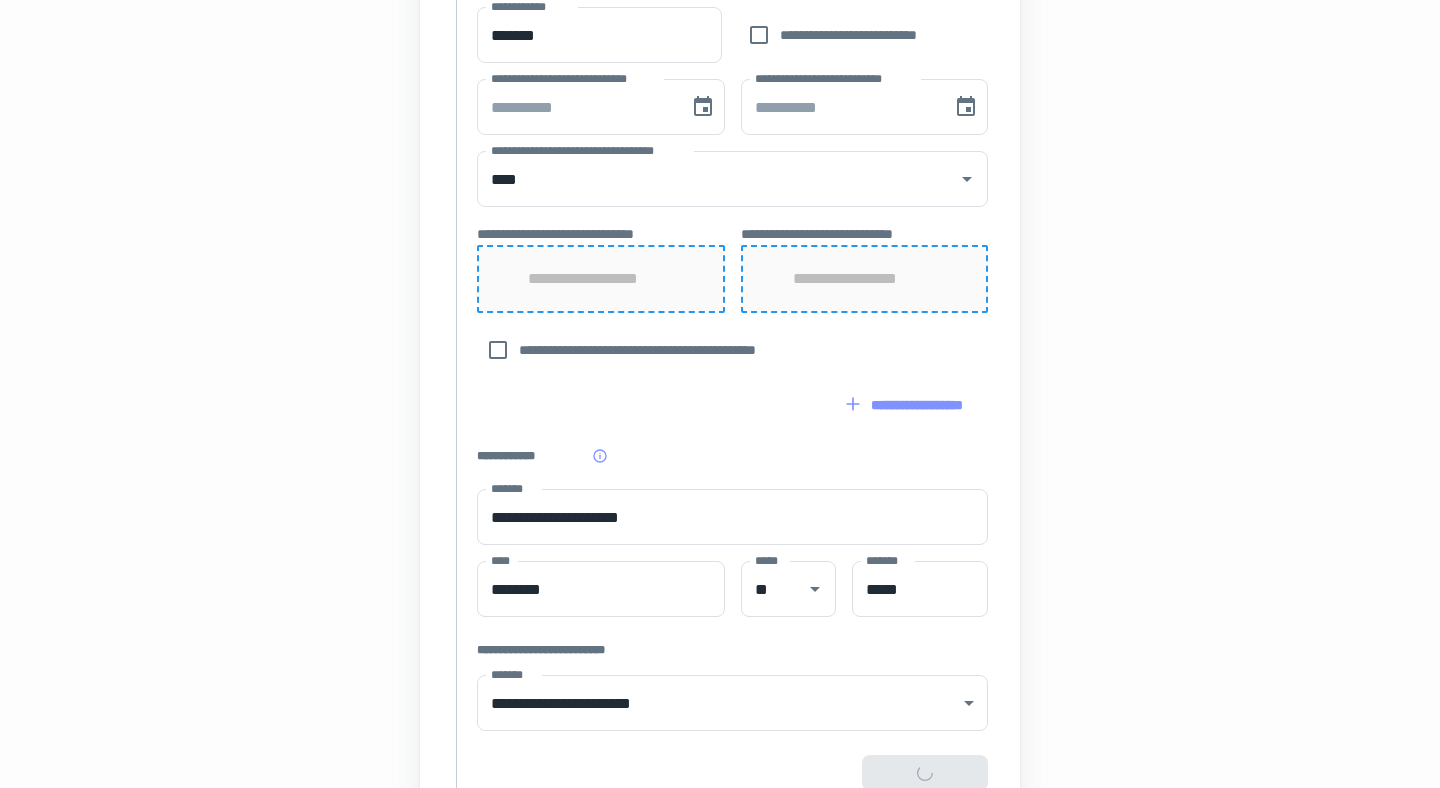 scroll, scrollTop: 957, scrollLeft: 0, axis: vertical 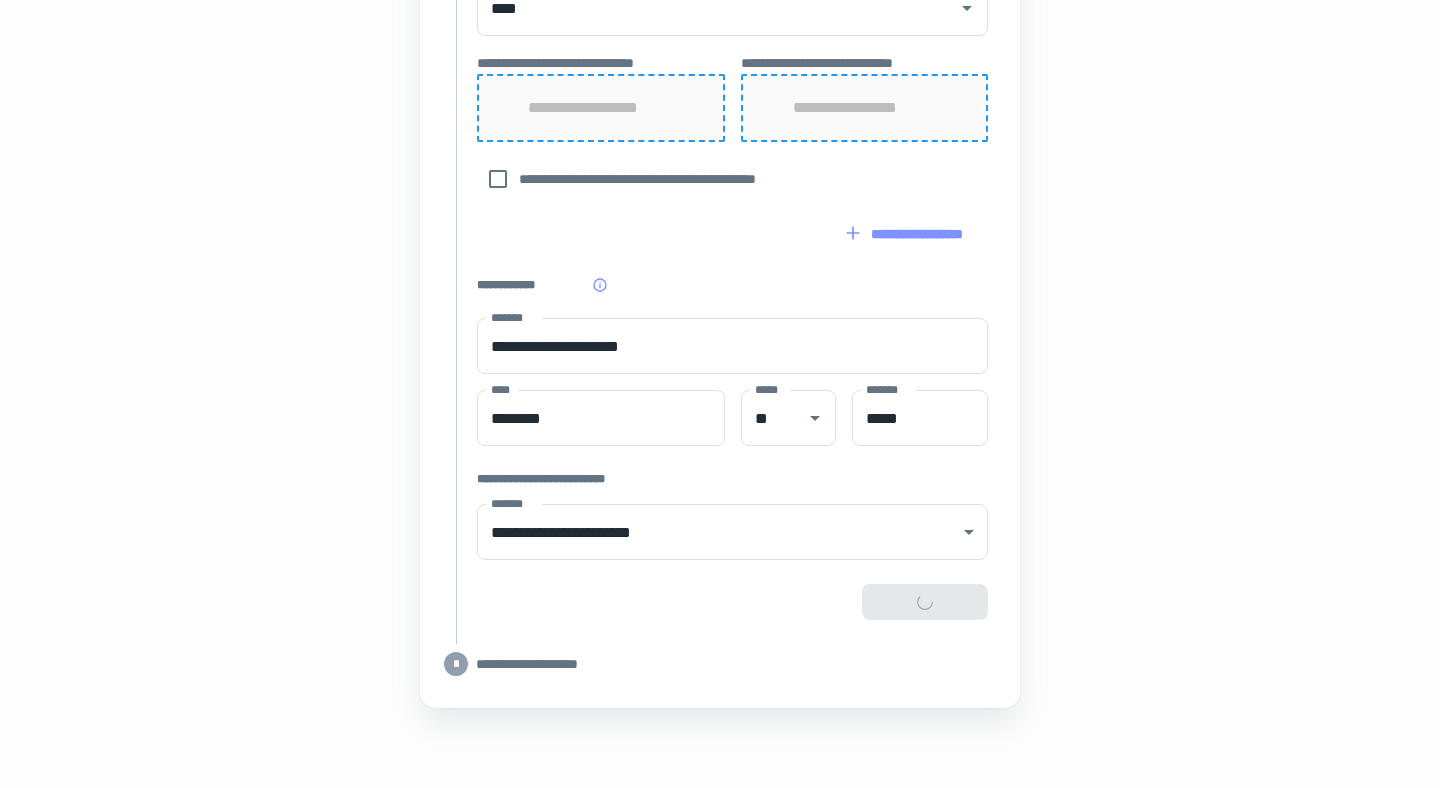 type on "**********" 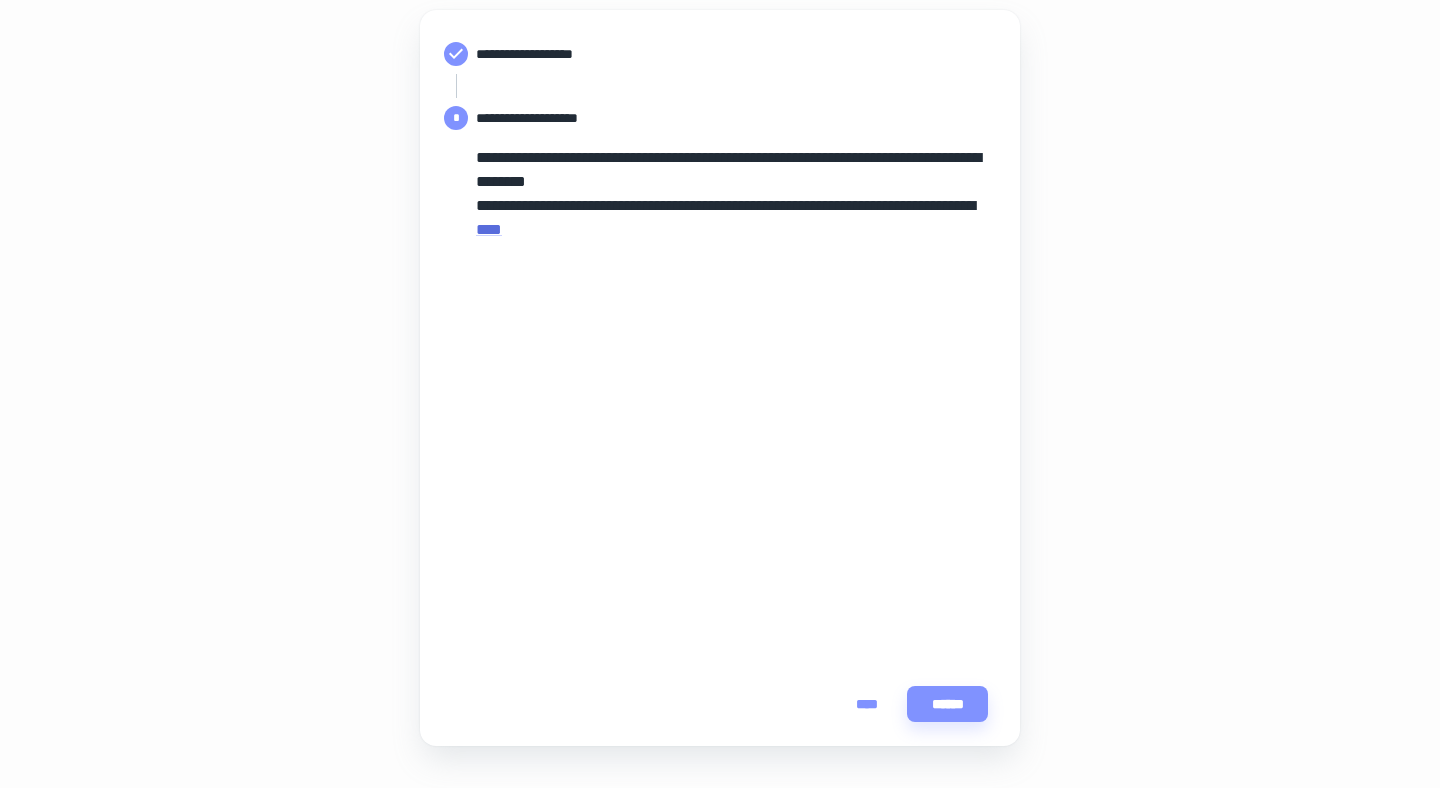 scroll, scrollTop: 272, scrollLeft: 0, axis: vertical 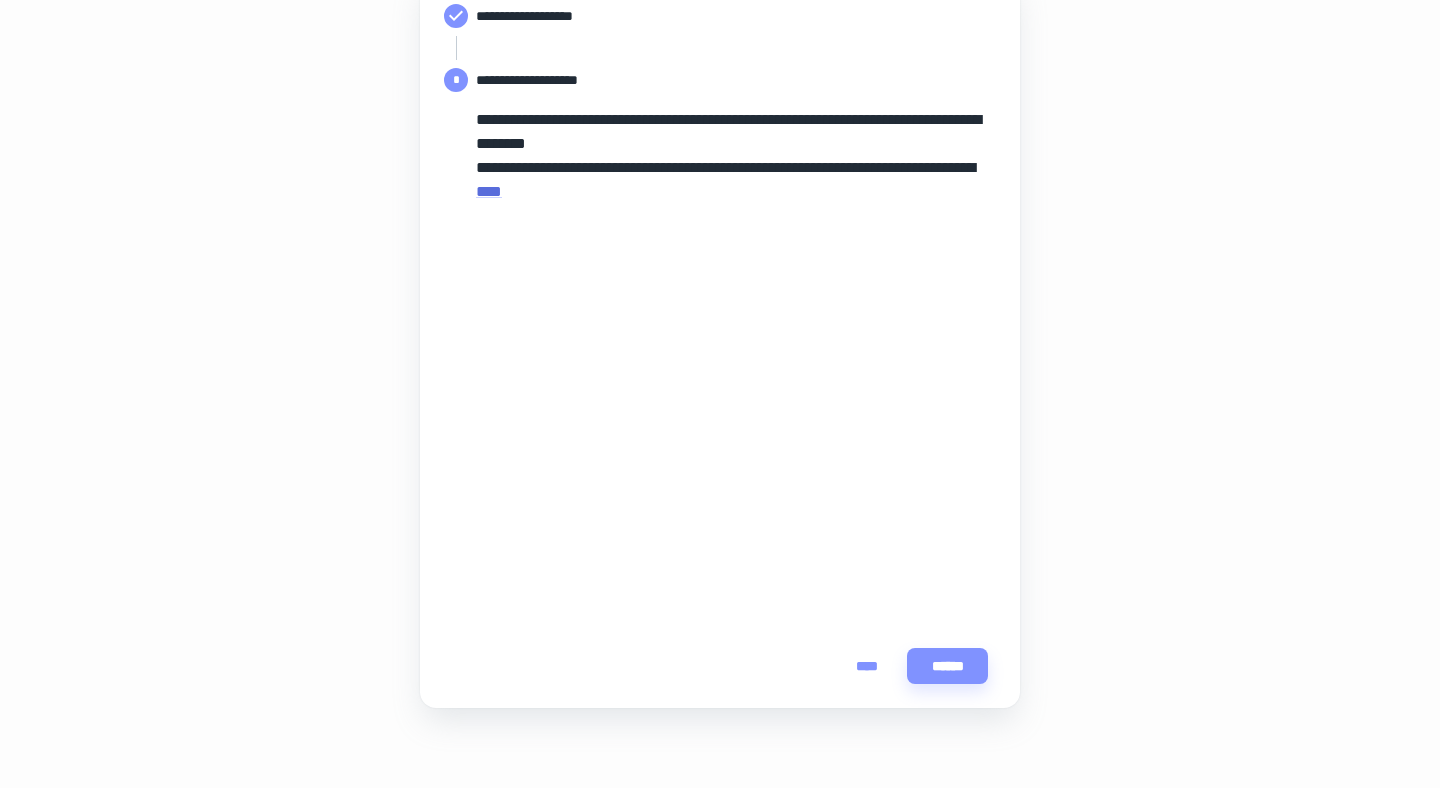click on "****" at bounding box center [867, 666] 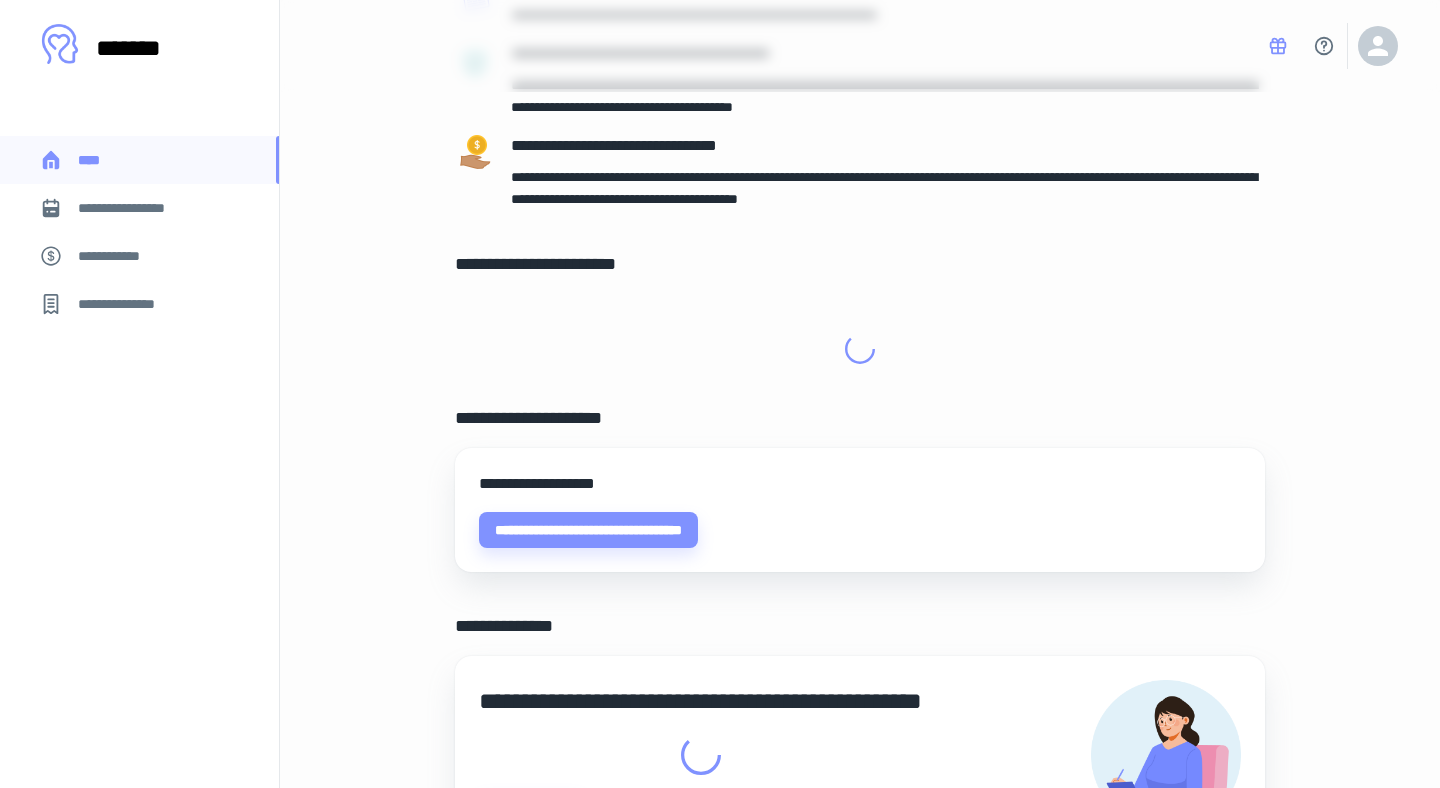 scroll, scrollTop: 0, scrollLeft: 0, axis: both 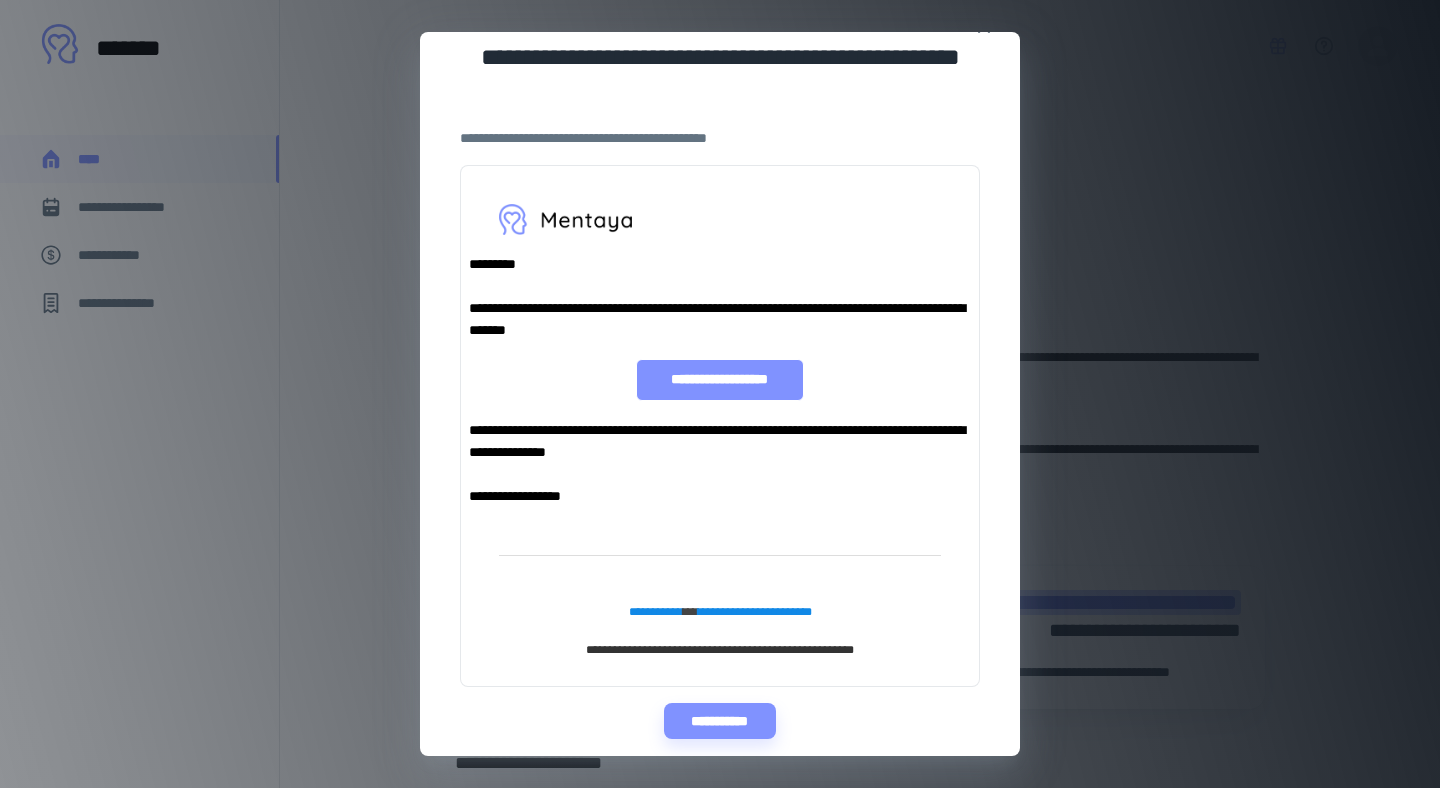 click on "**********" at bounding box center [719, 380] 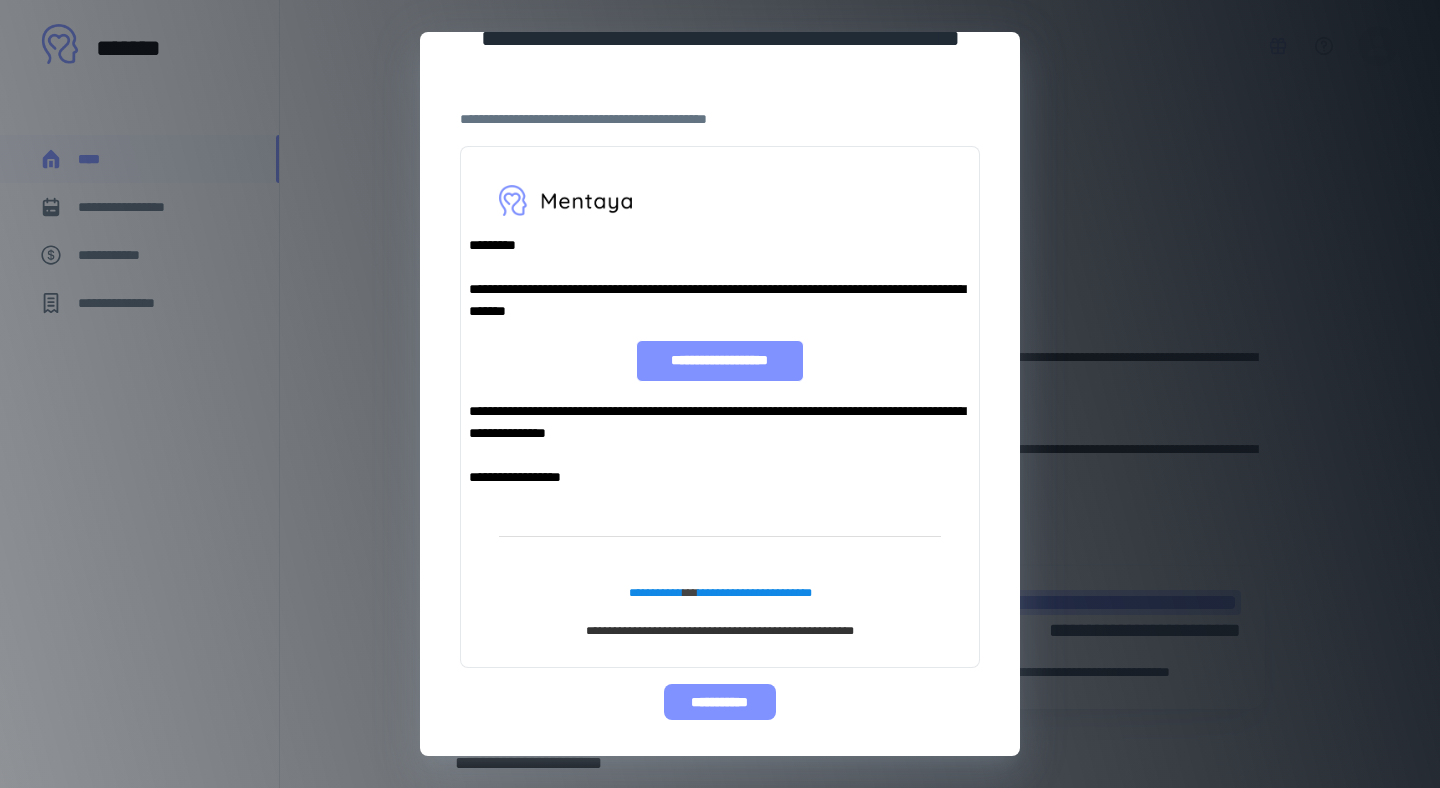 click on "**********" at bounding box center [719, 702] 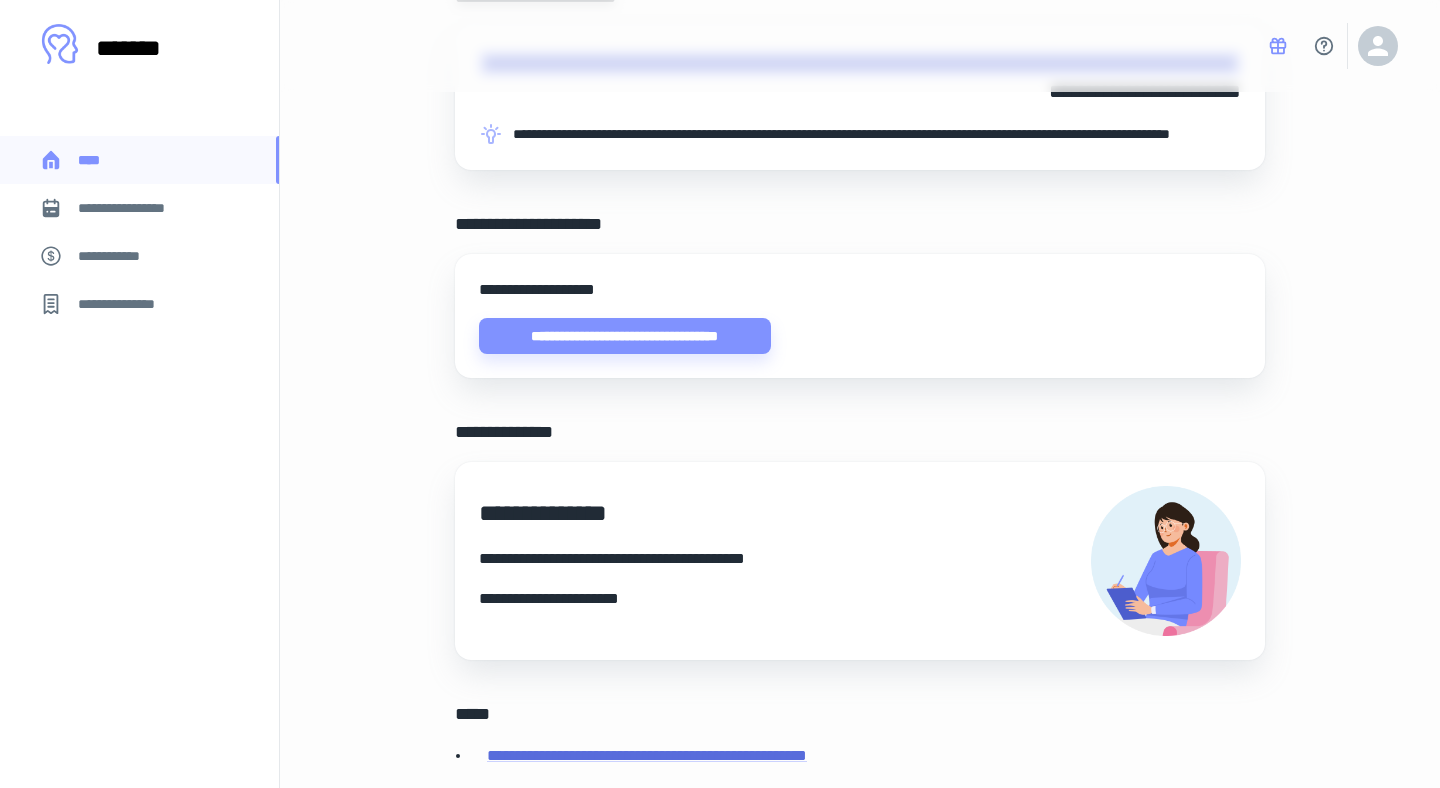 scroll, scrollTop: 679, scrollLeft: 0, axis: vertical 